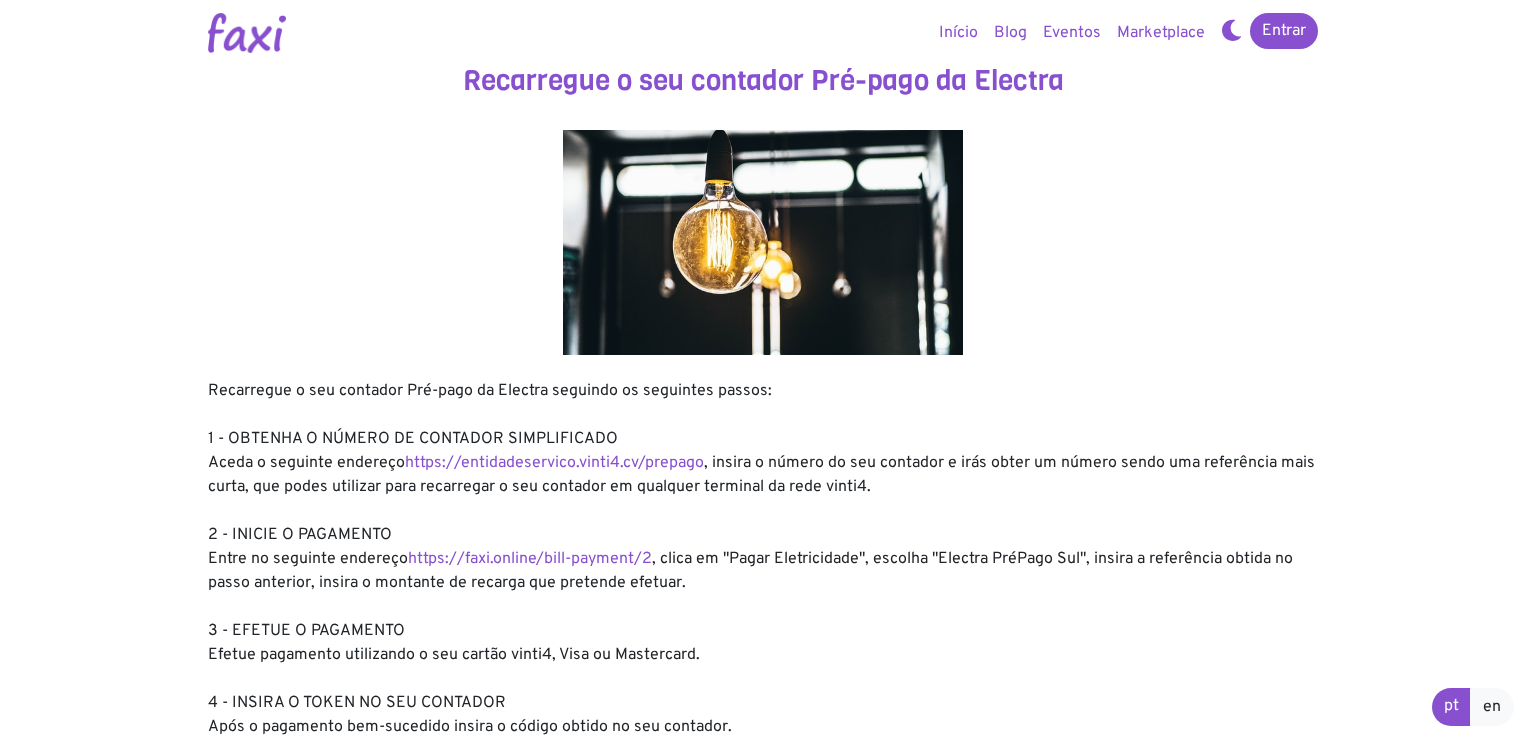 scroll, scrollTop: 0, scrollLeft: 0, axis: both 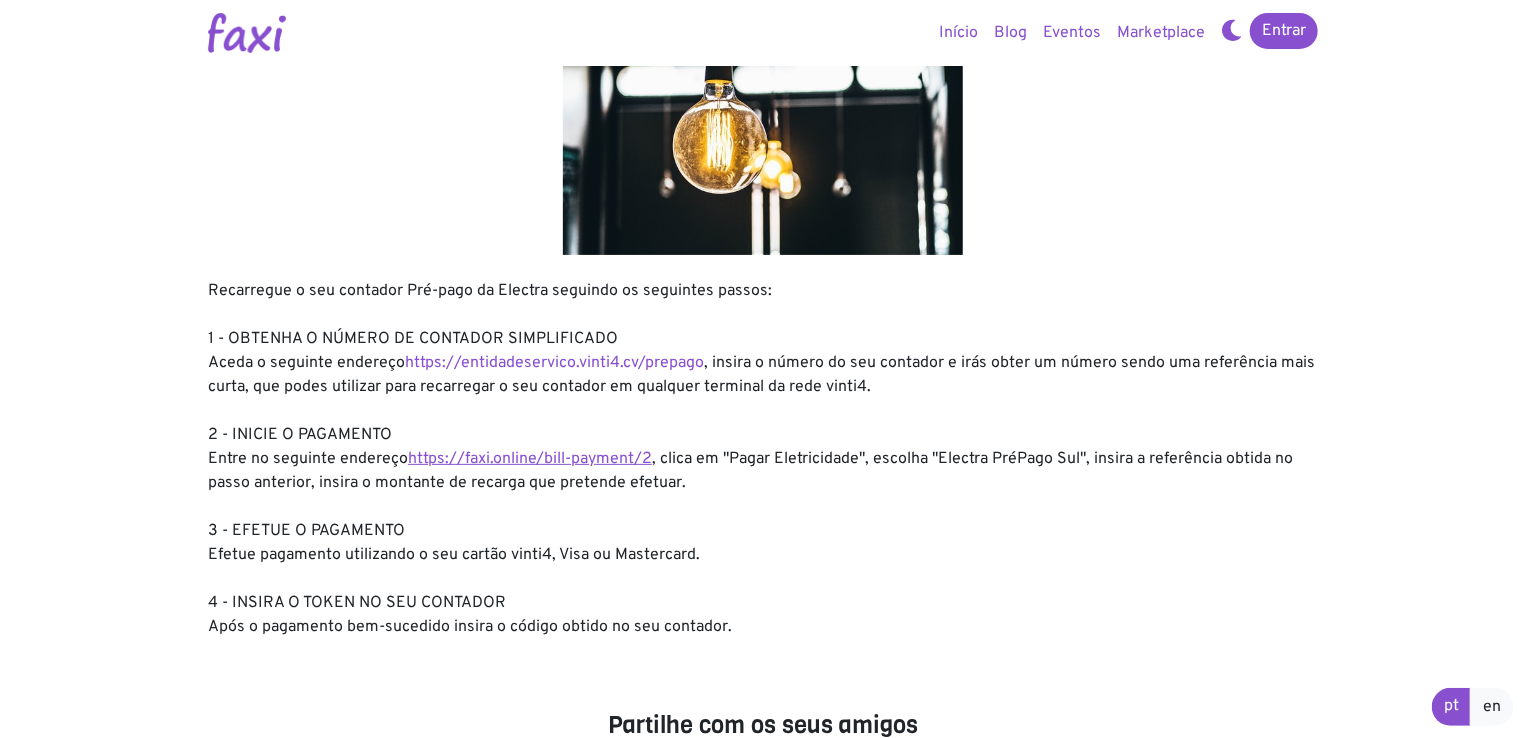 click on "https://faxi.online/bill-payment/2" at bounding box center (530, 459) 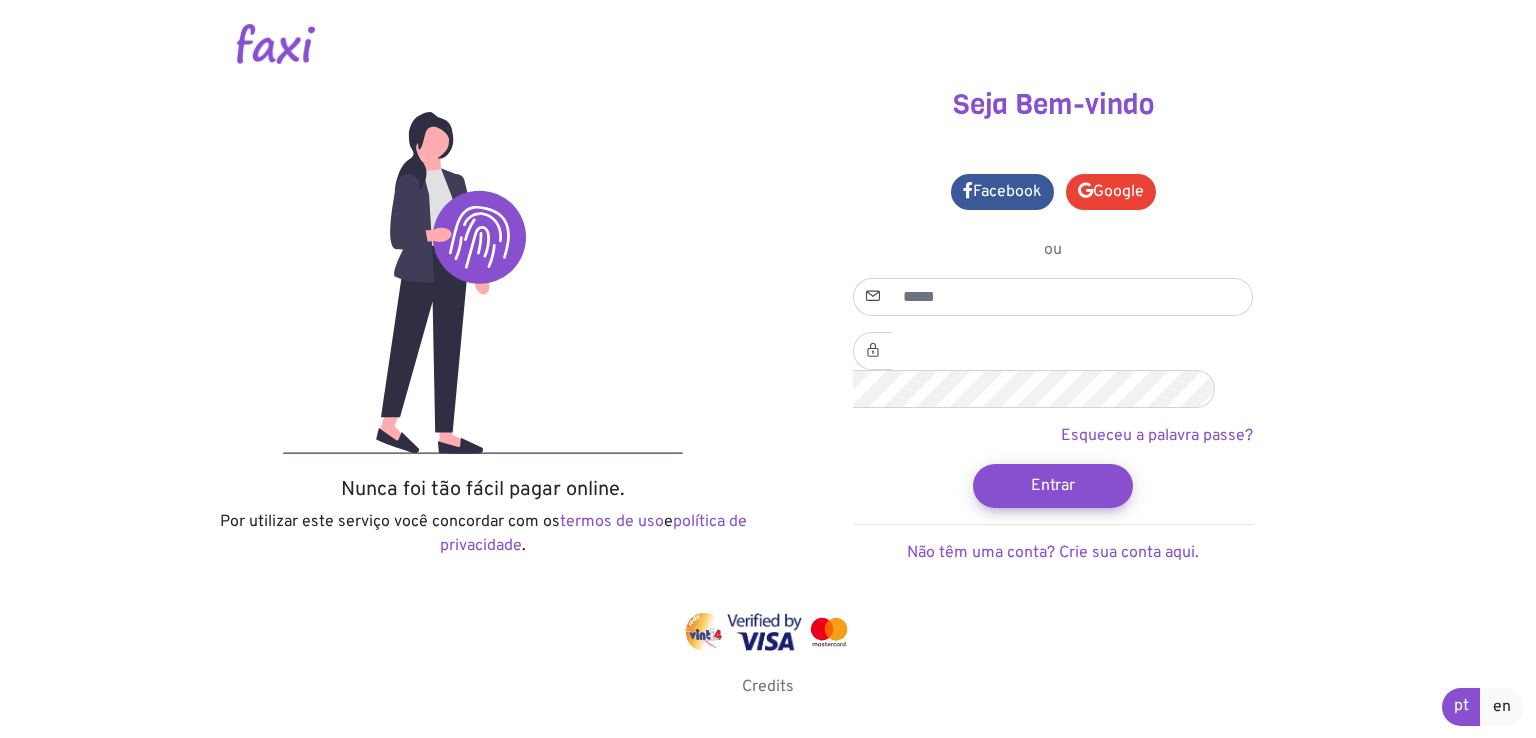 scroll, scrollTop: 0, scrollLeft: 0, axis: both 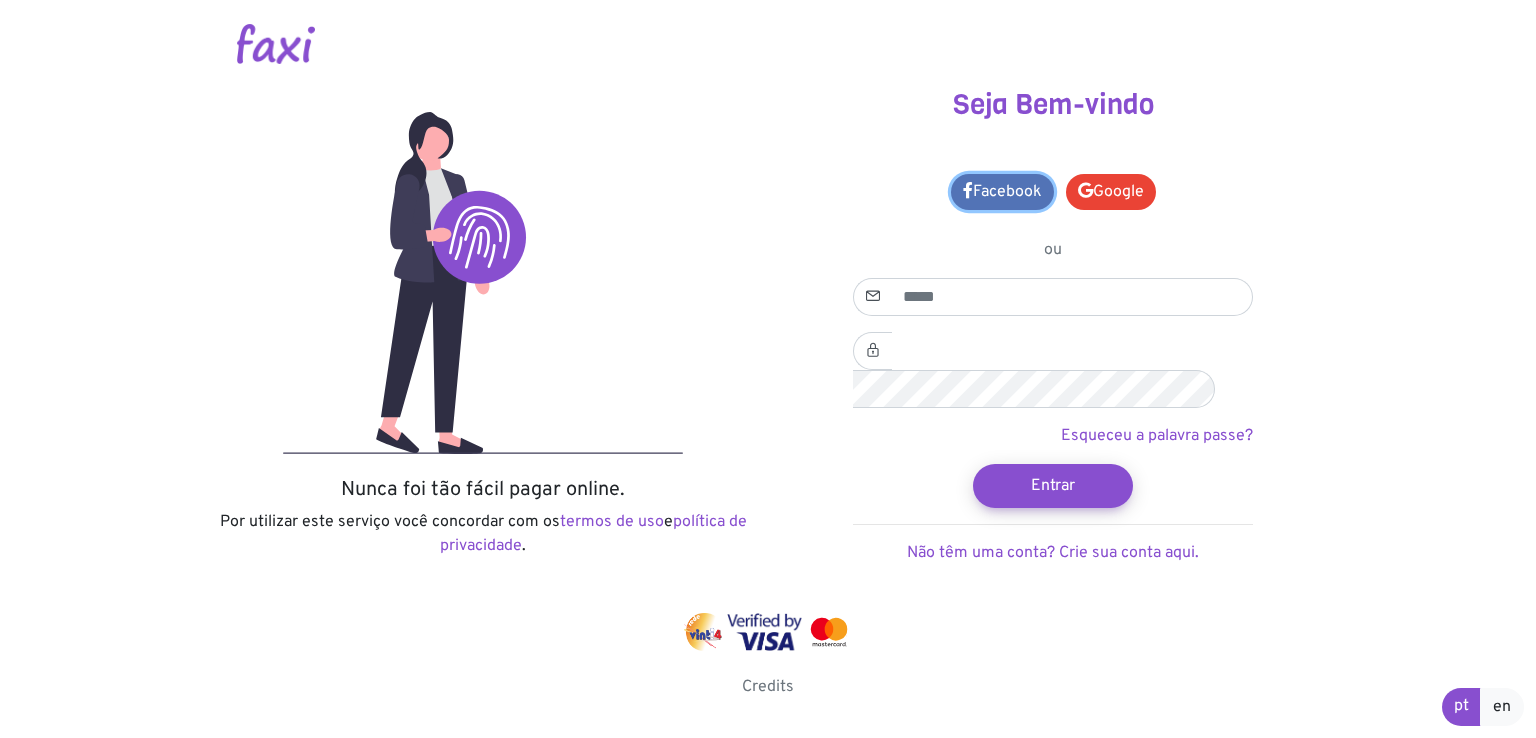 click on "Facebook" at bounding box center [1002, 192] 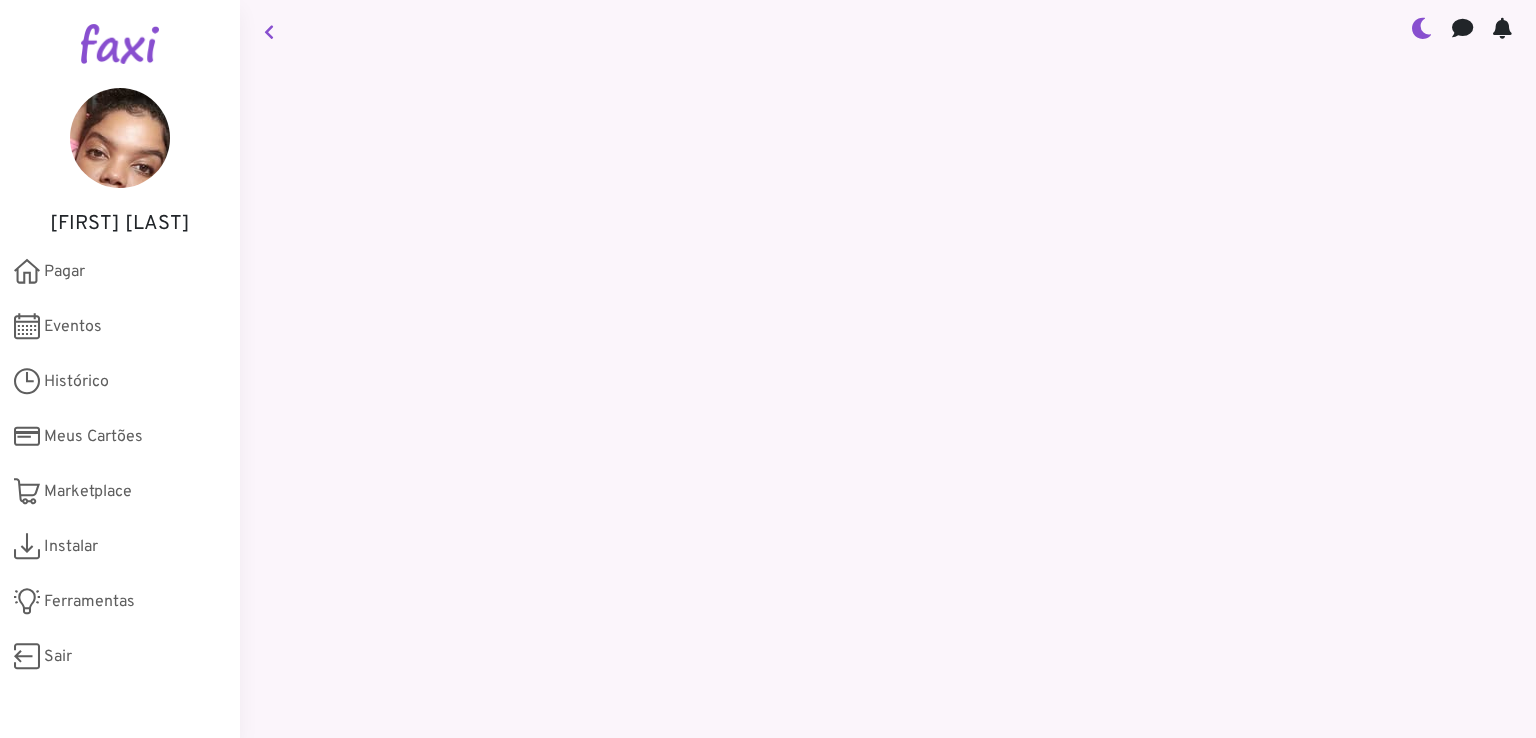 scroll, scrollTop: 0, scrollLeft: 0, axis: both 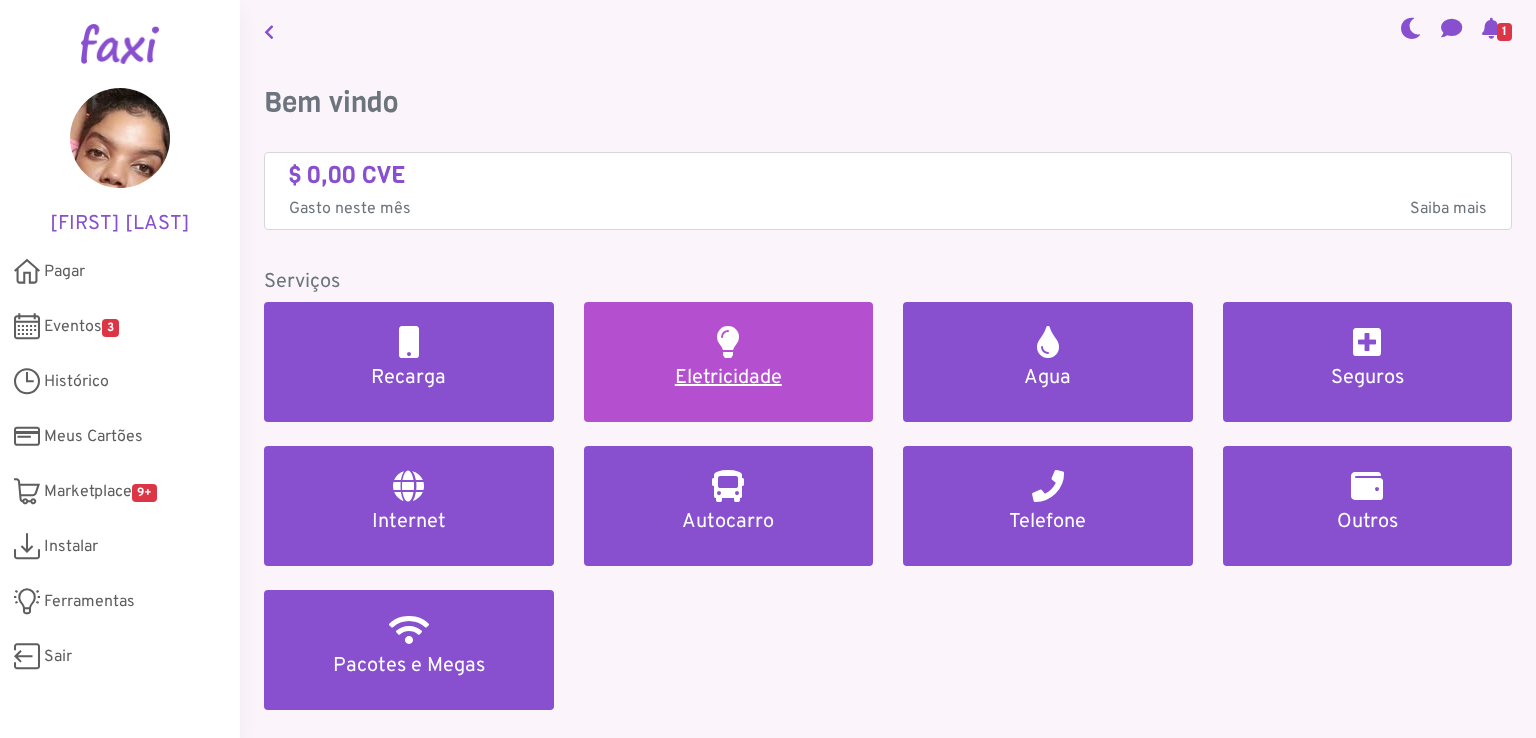 click on "Eletricidade" at bounding box center (729, 362) 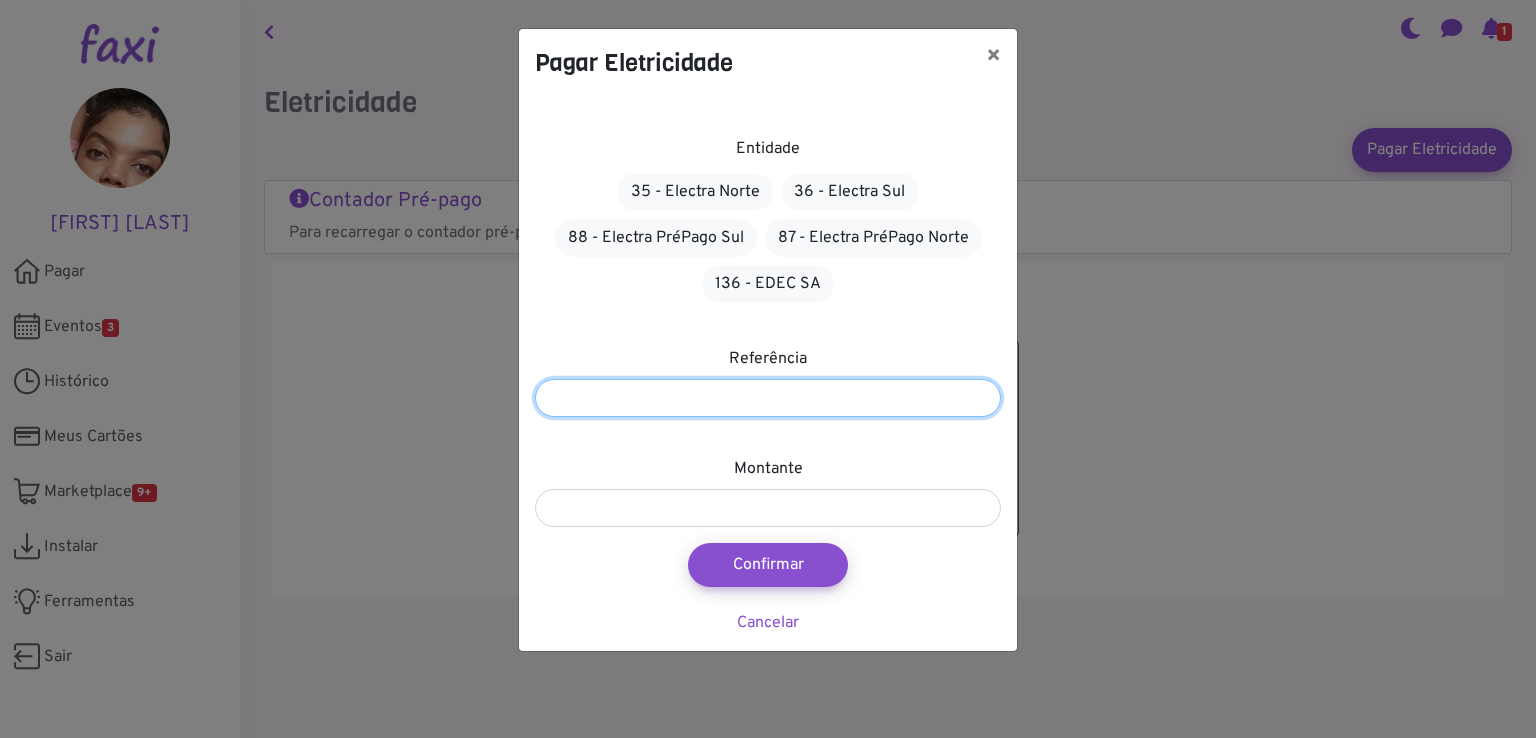 click at bounding box center [768, 398] 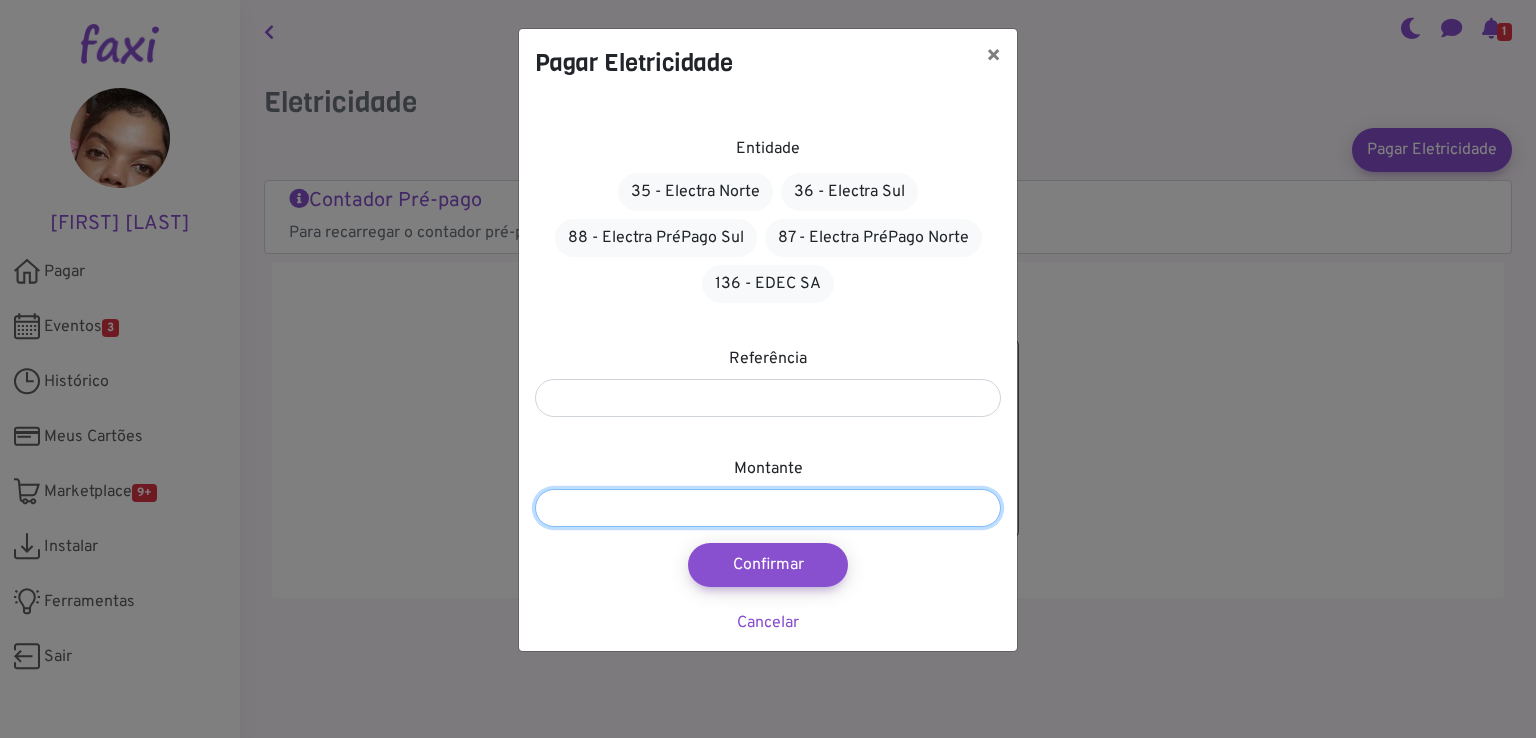 click at bounding box center (768, 508) 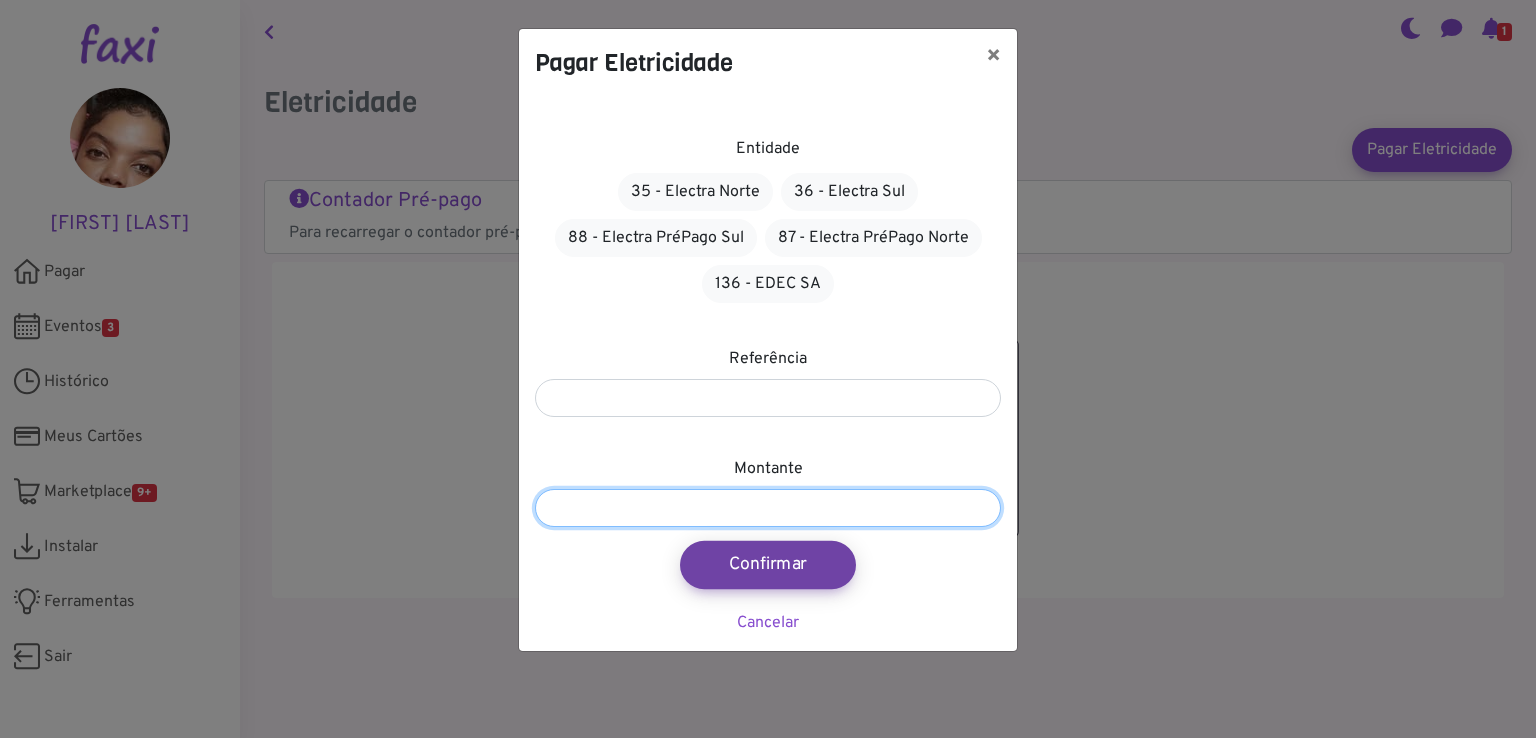 type on "****" 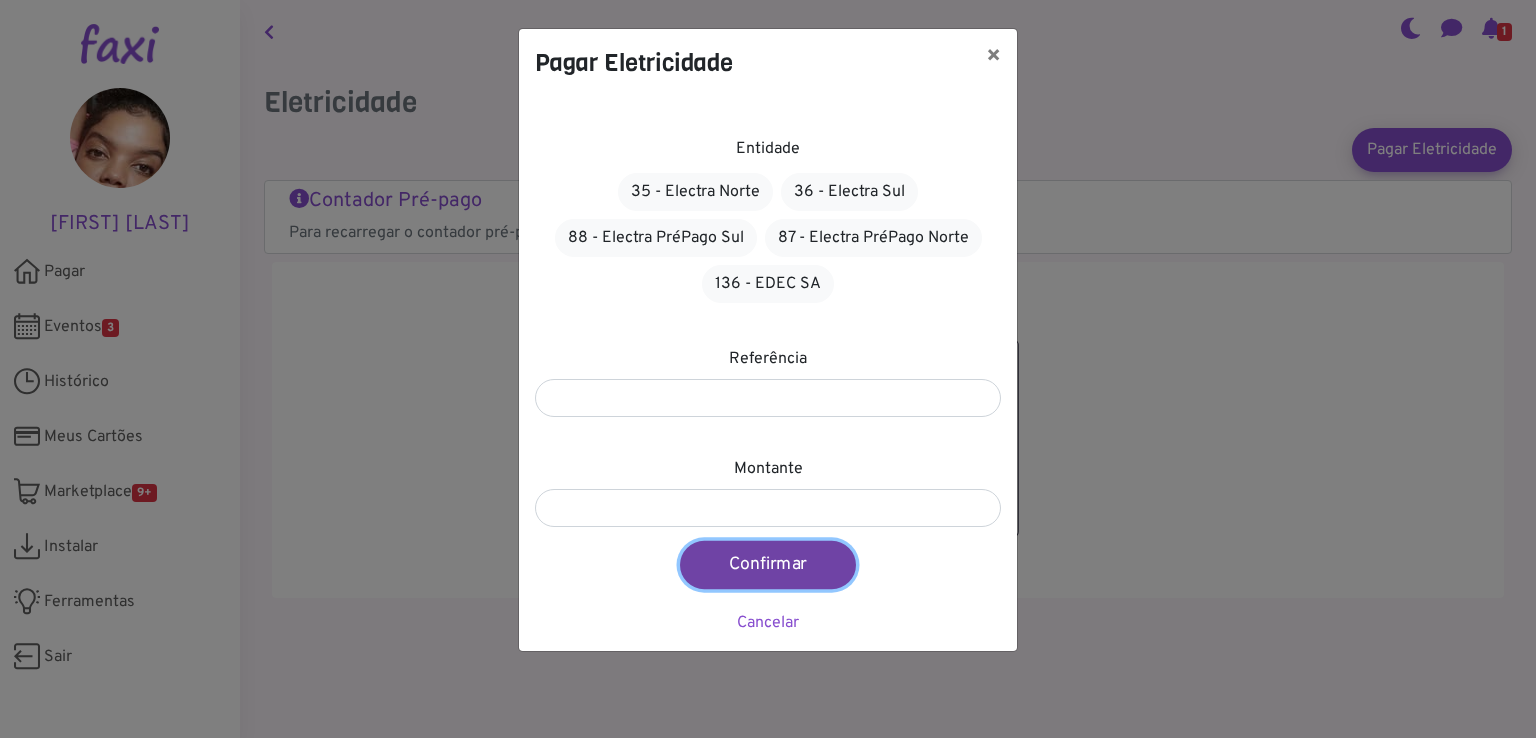 click on "Confirmar" at bounding box center (768, 565) 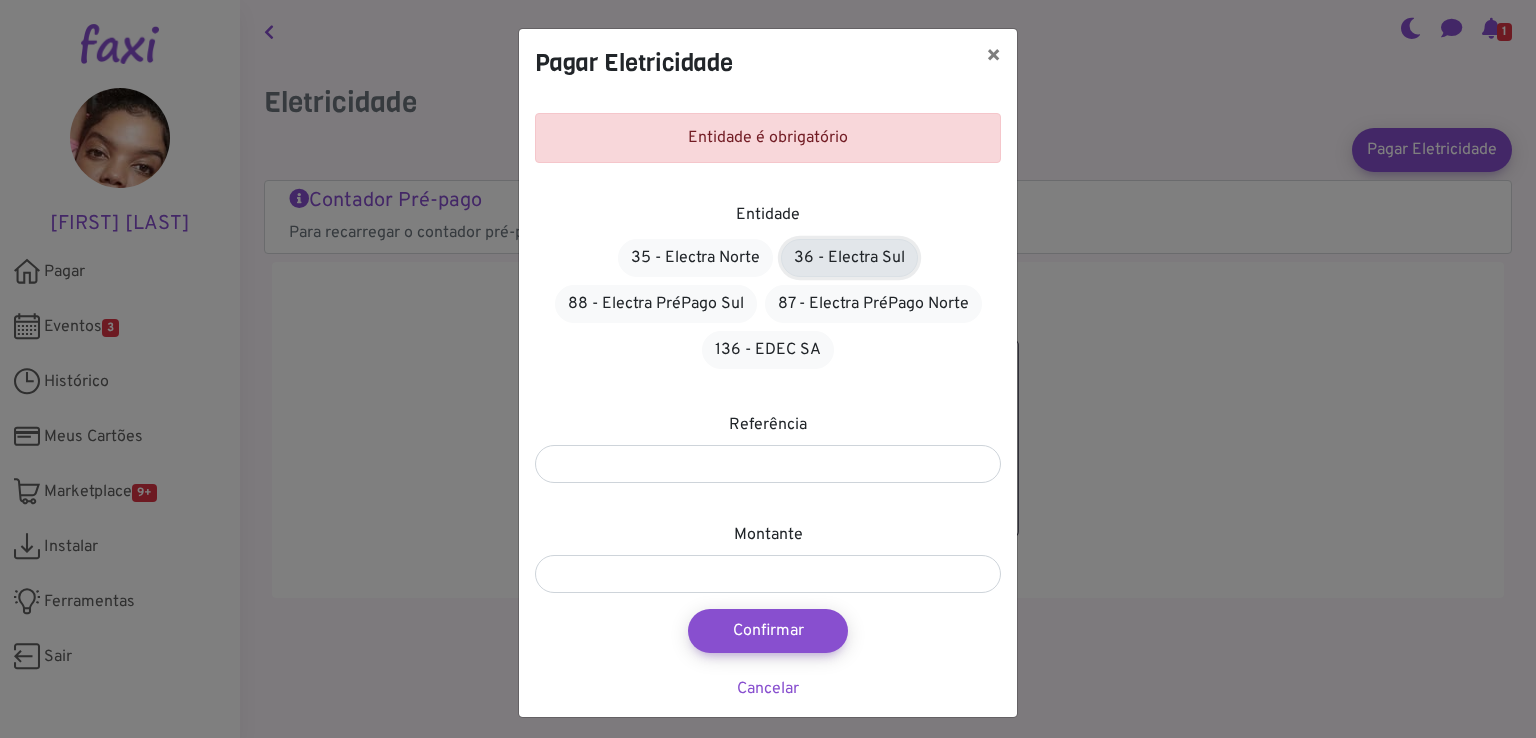 click on "36
-
Electra Sul" at bounding box center (849, 258) 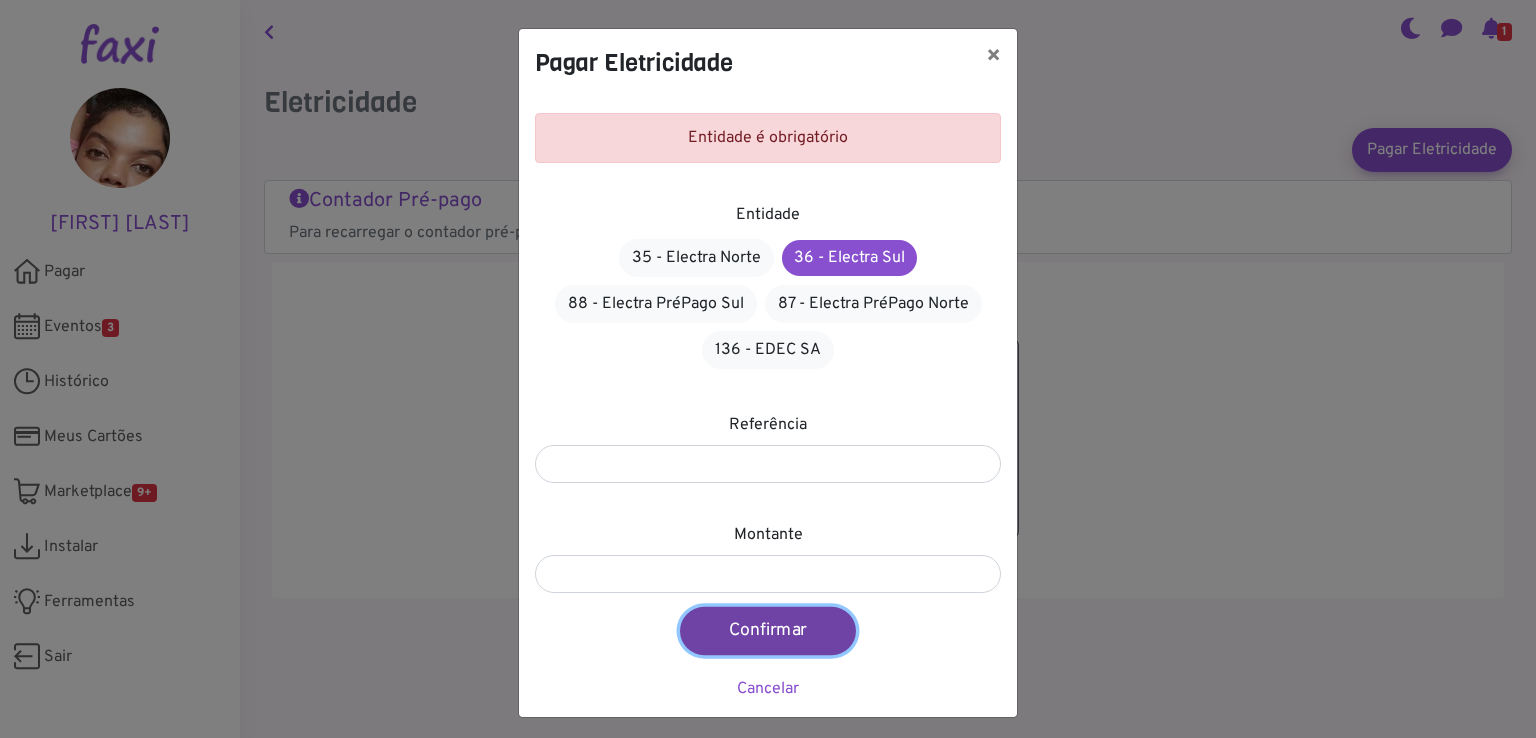 click on "Confirmar" at bounding box center [768, 631] 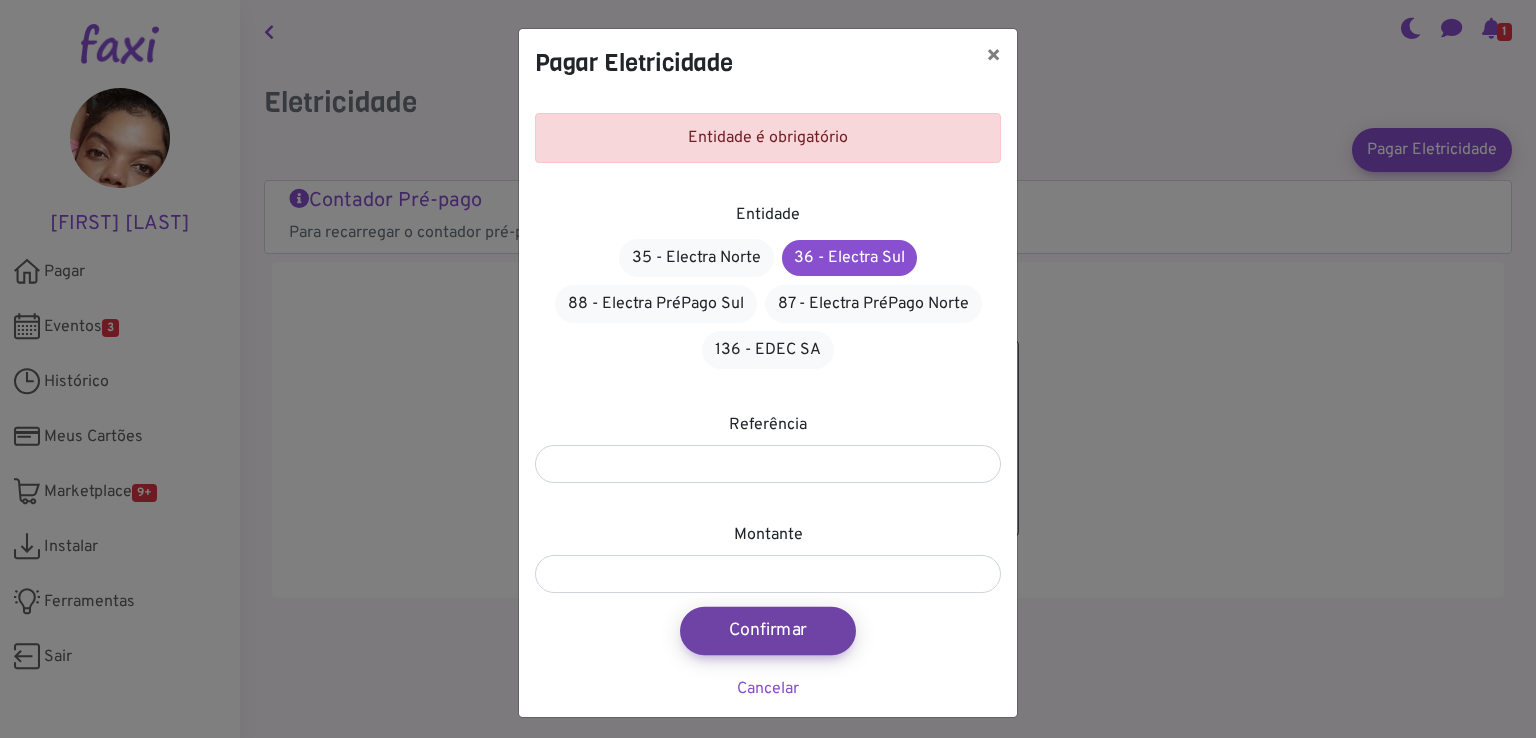 type on "****" 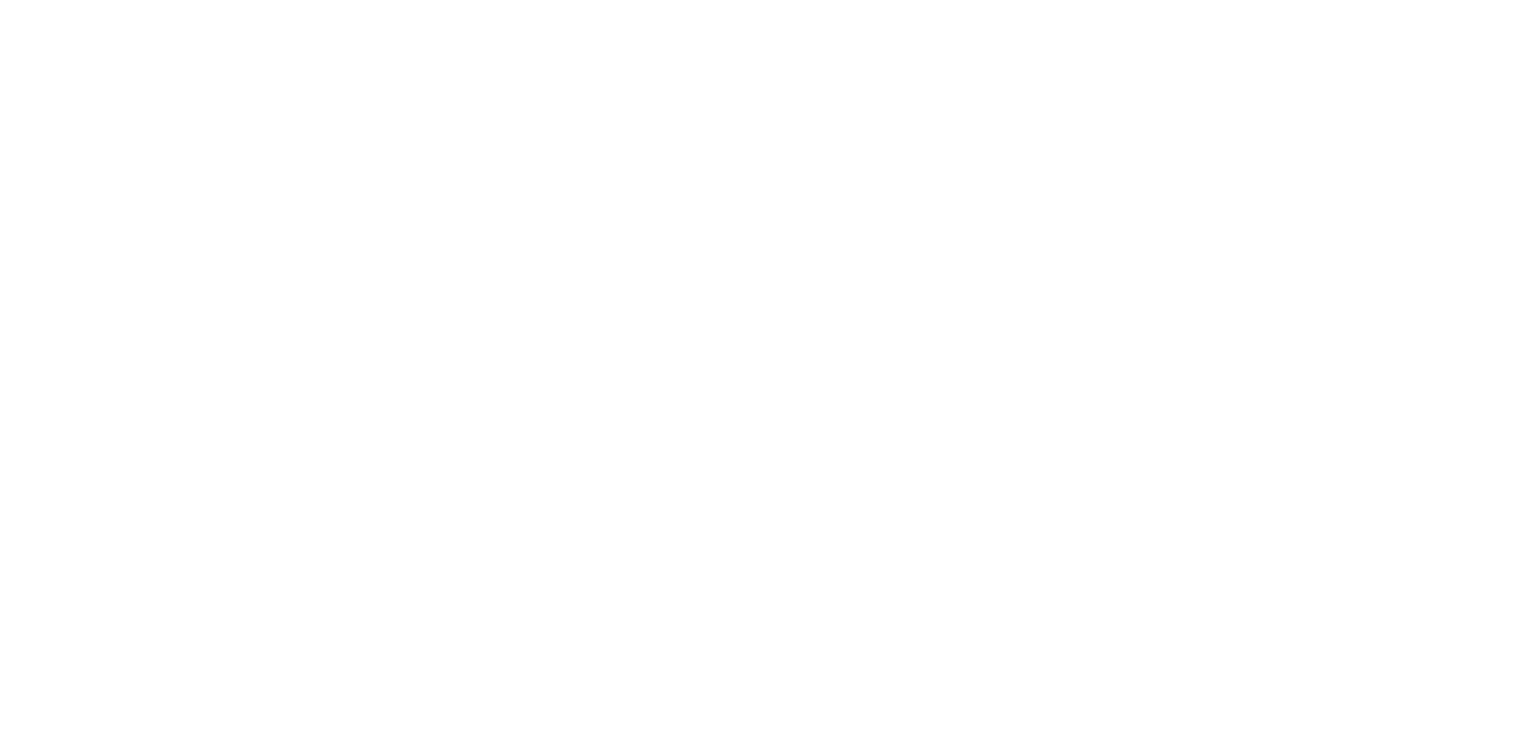 scroll, scrollTop: 0, scrollLeft: 0, axis: both 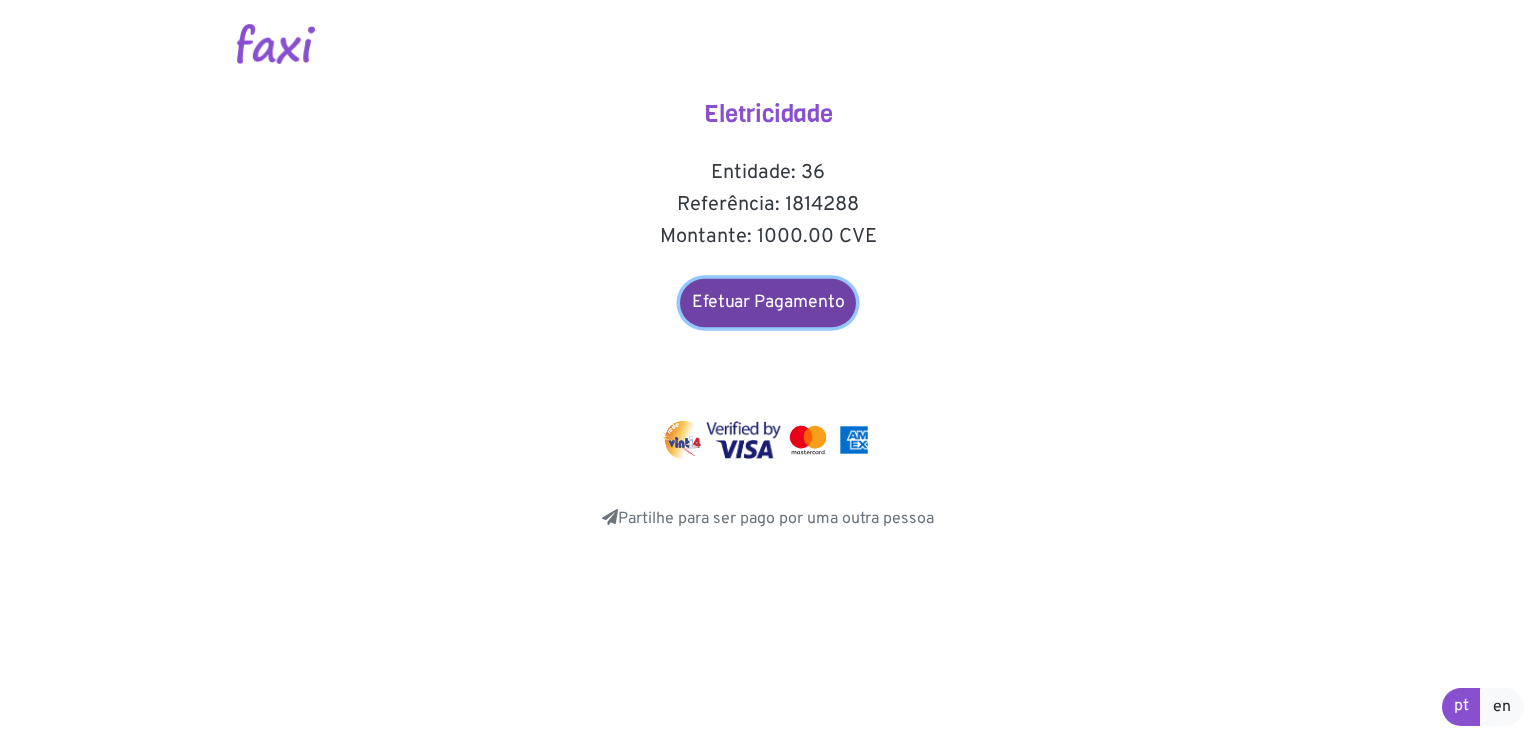 click on "Efetuar Pagamento" at bounding box center [768, 303] 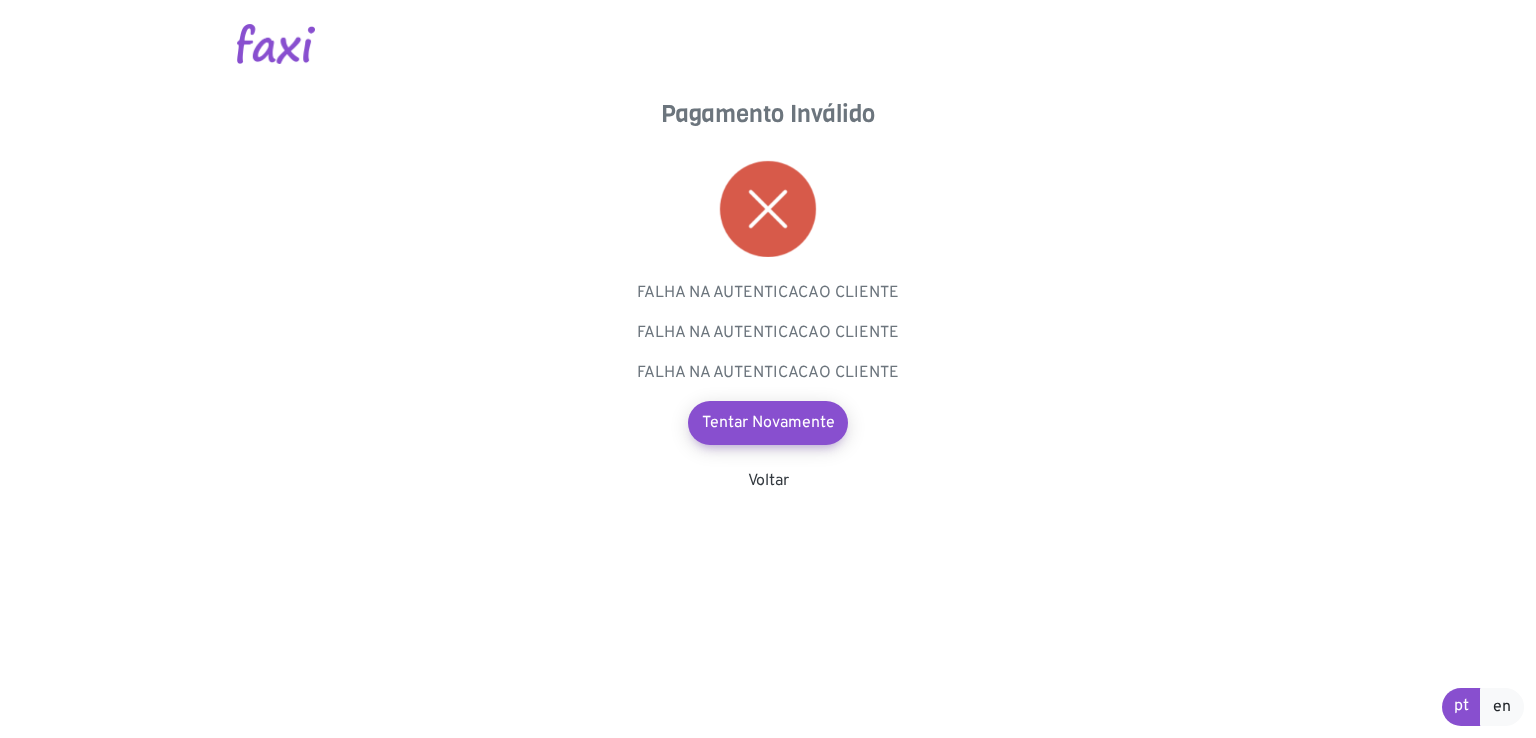 scroll, scrollTop: 0, scrollLeft: 0, axis: both 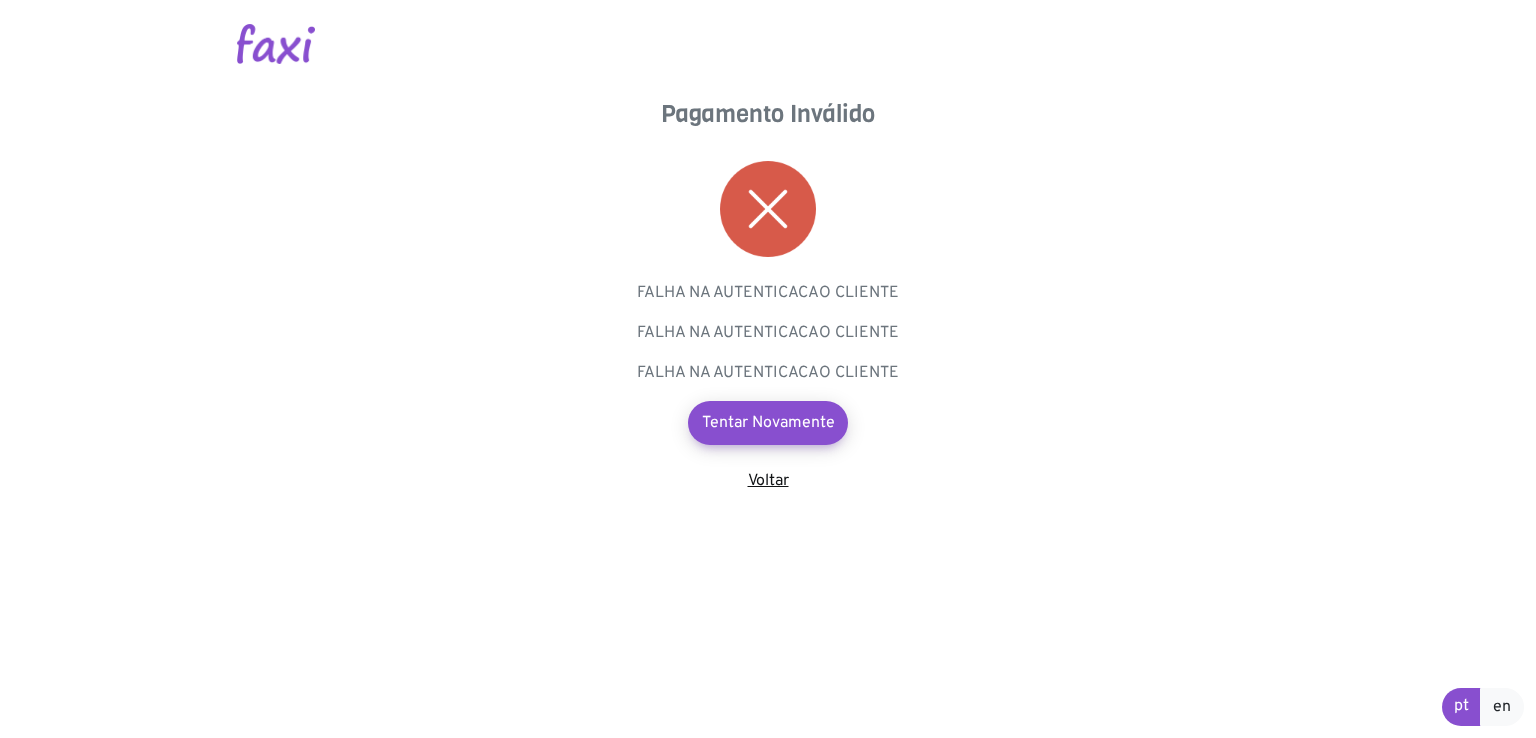 click on "Voltar" at bounding box center [768, 481] 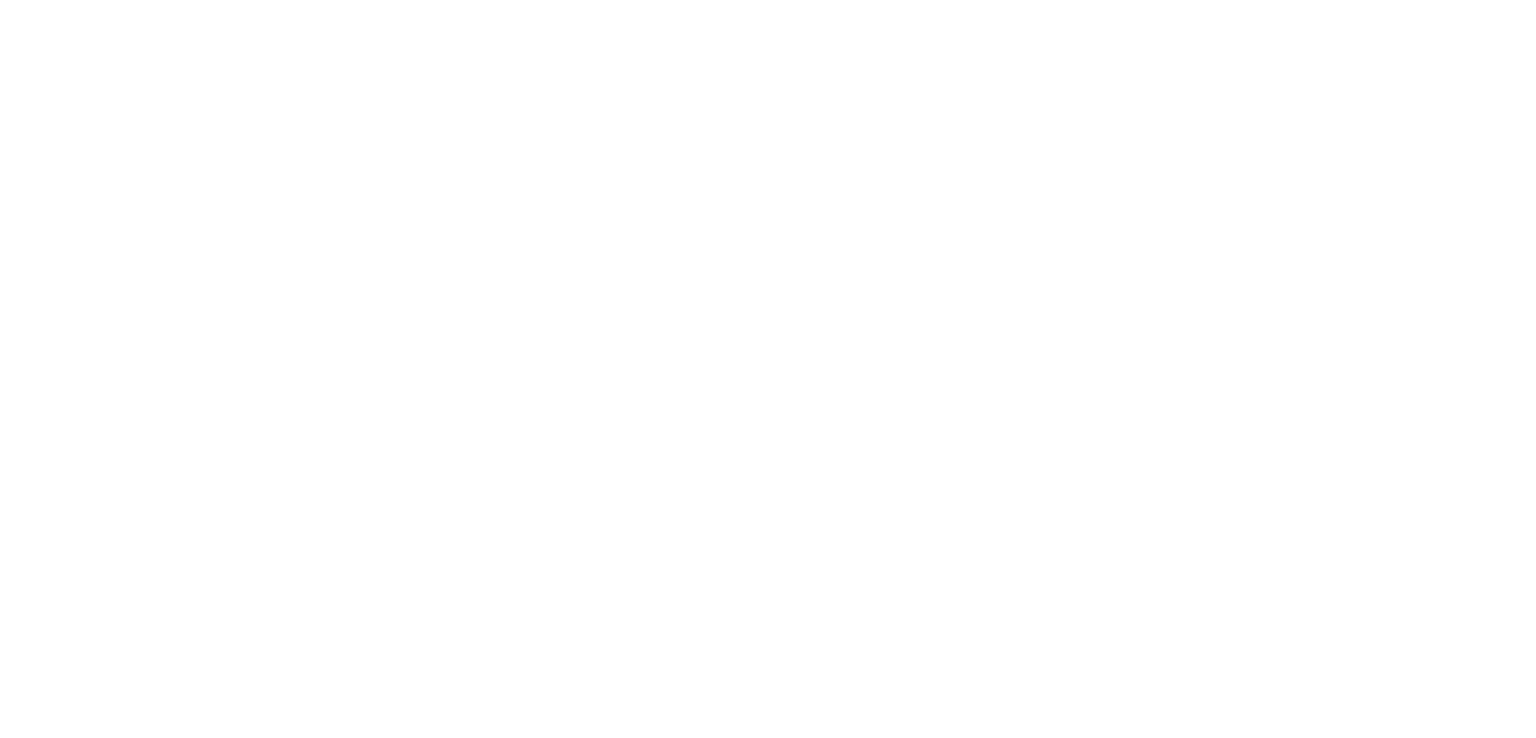 scroll, scrollTop: 0, scrollLeft: 0, axis: both 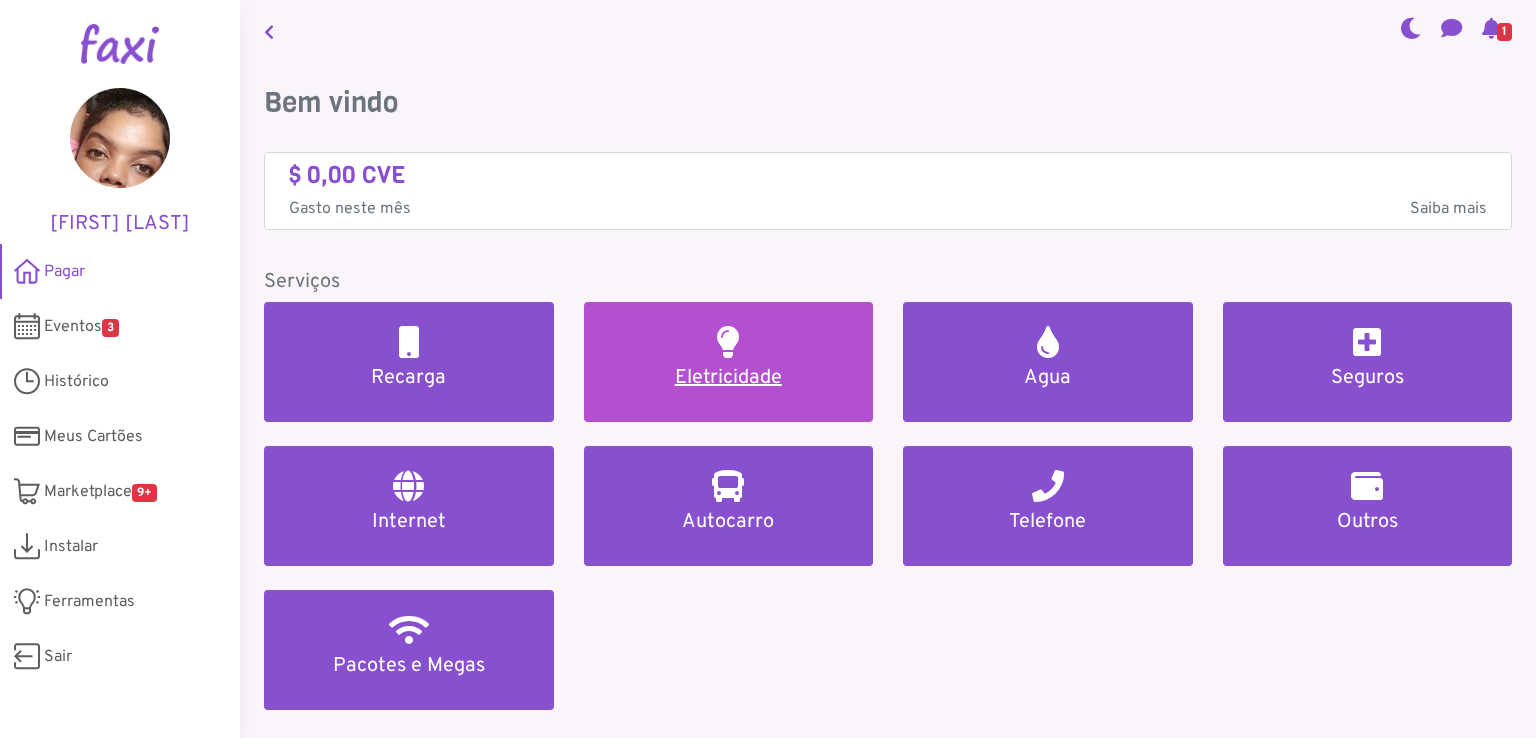 click on "Eletricidade" at bounding box center (729, 362) 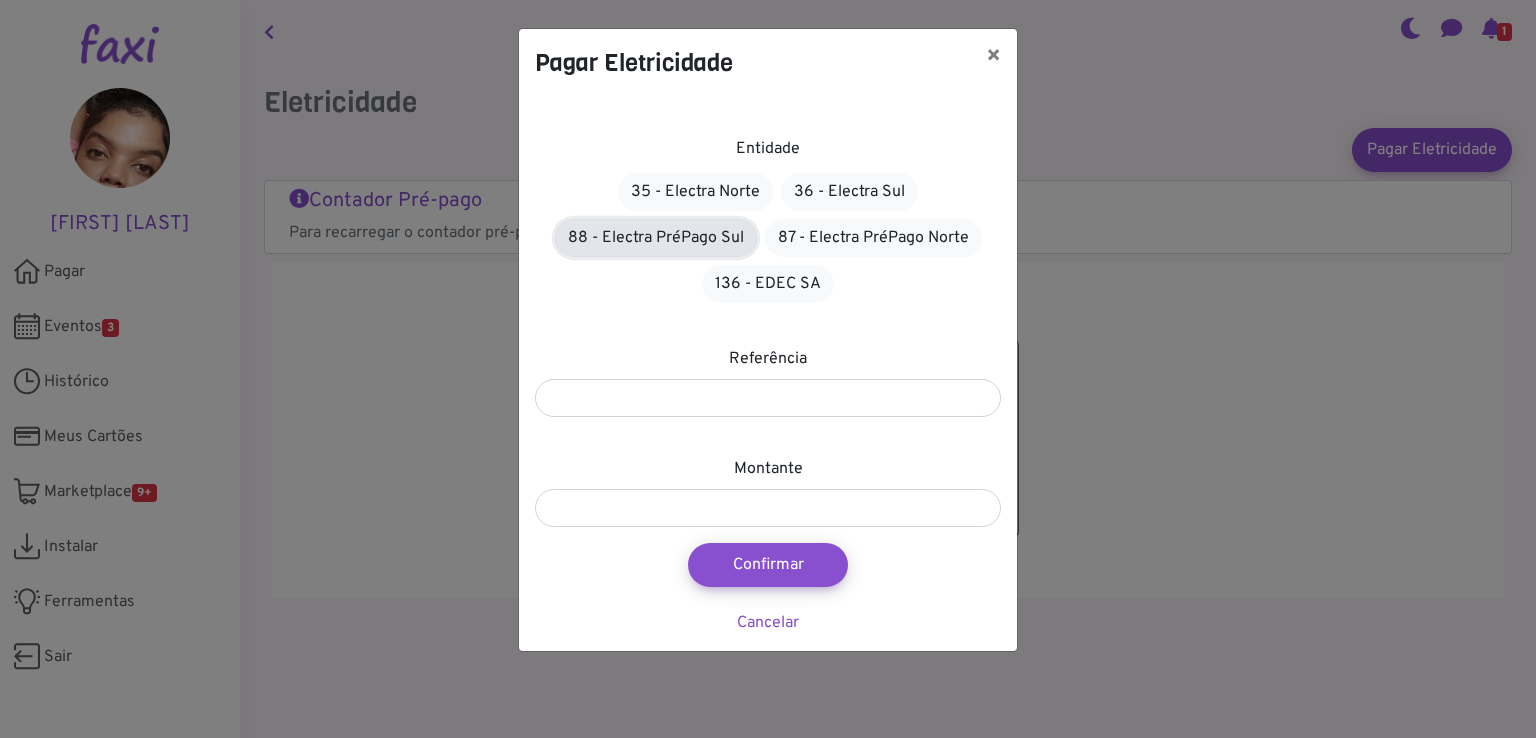 click on "88
-
Electra PréPago Sul" at bounding box center (656, 238) 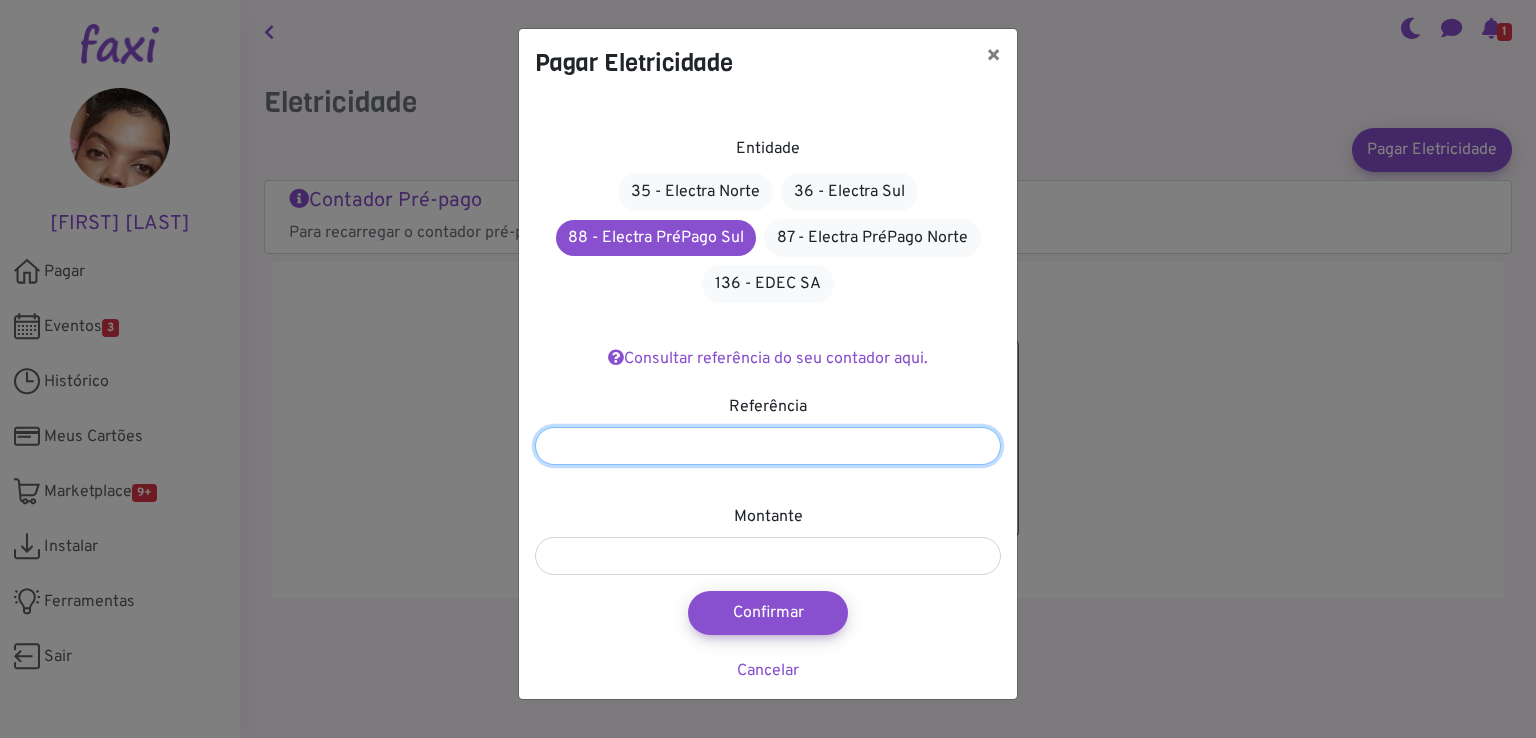 click at bounding box center [768, 446] 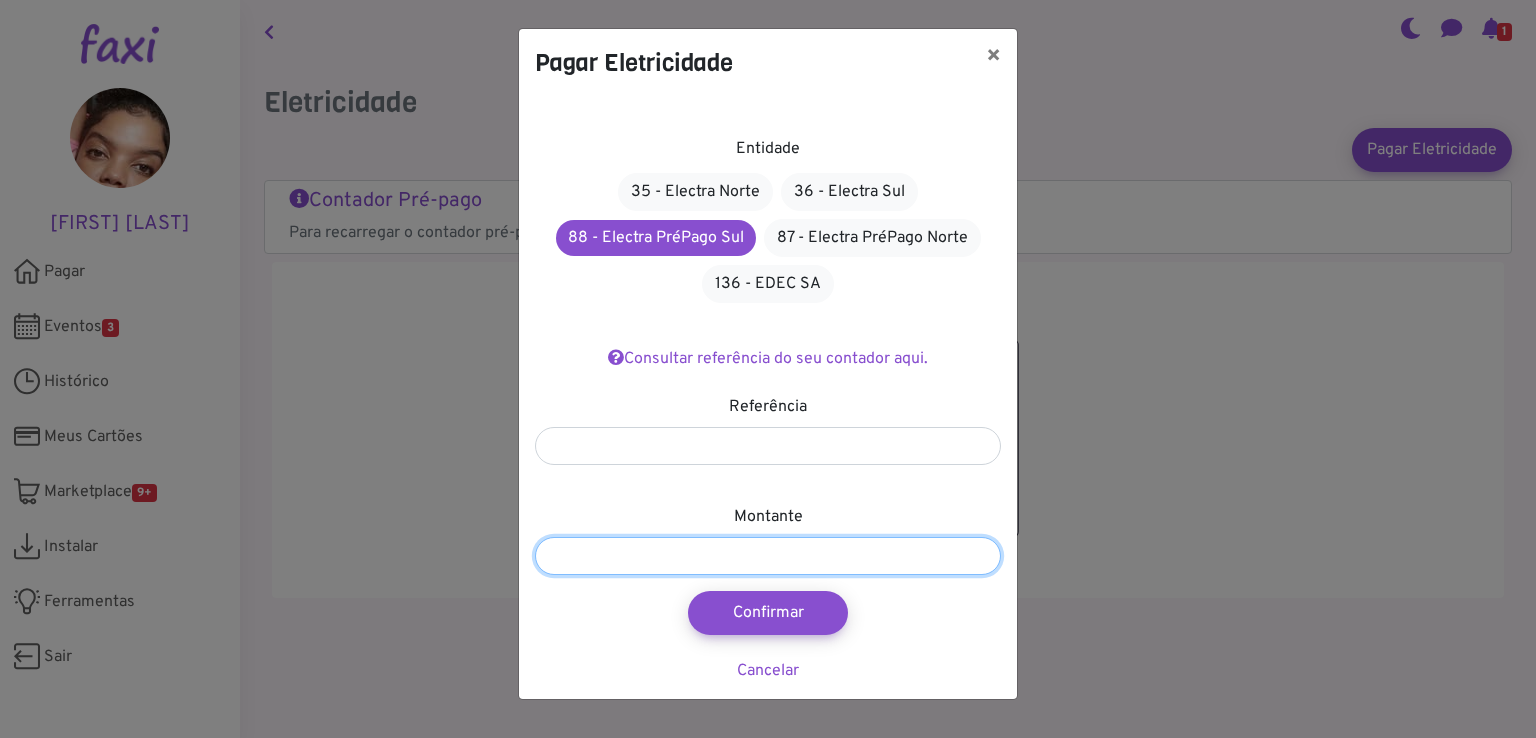 click at bounding box center [768, 556] 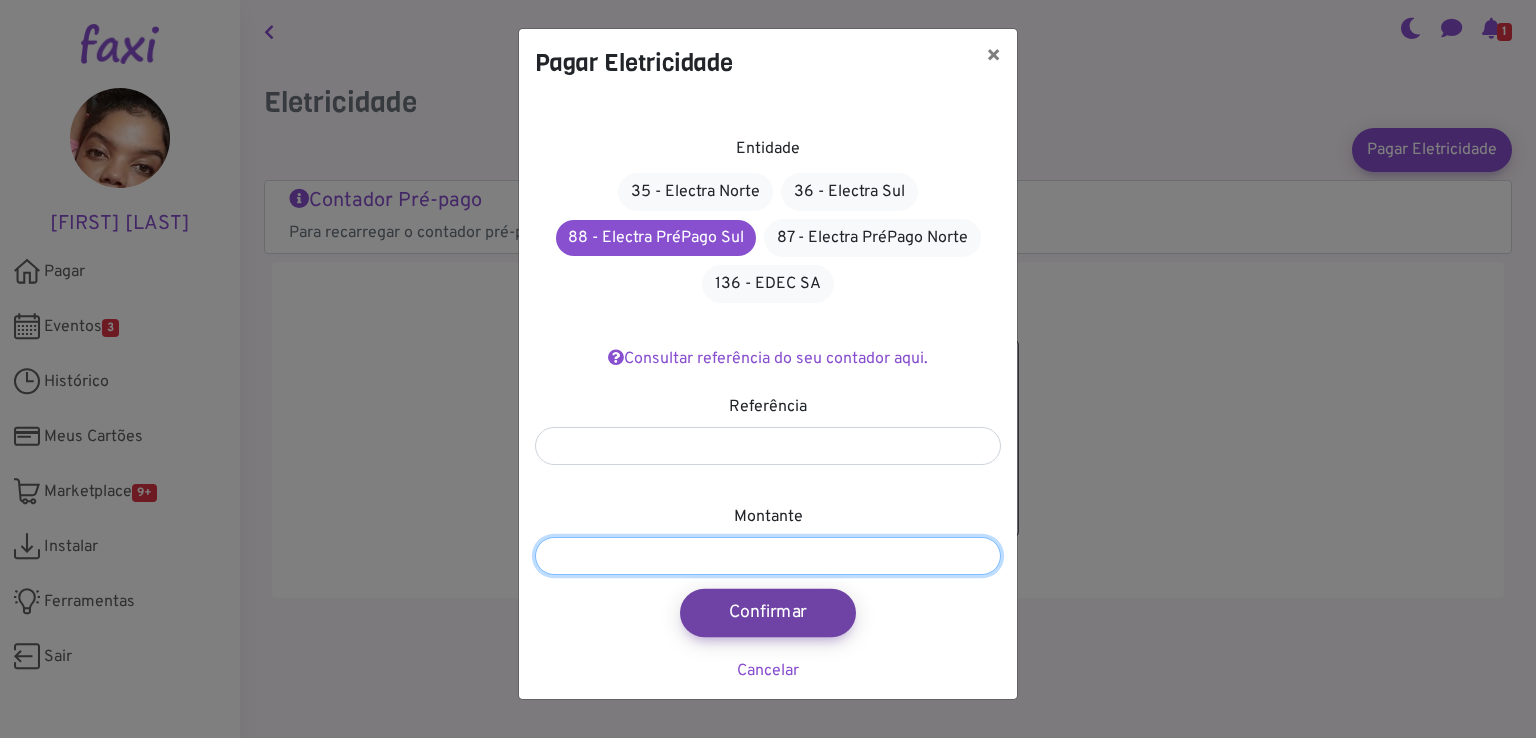 type on "****" 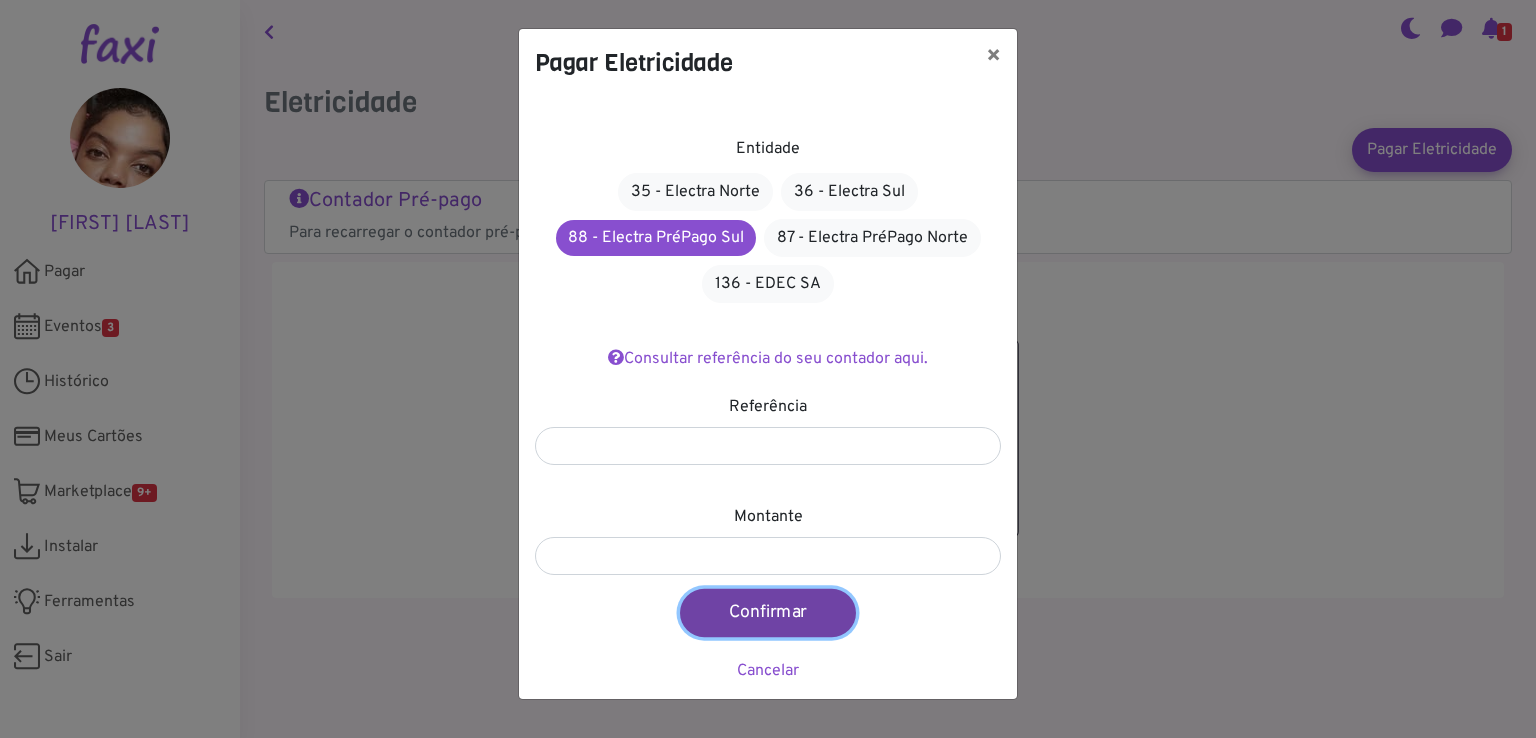 click on "Confirmar" at bounding box center [768, 613] 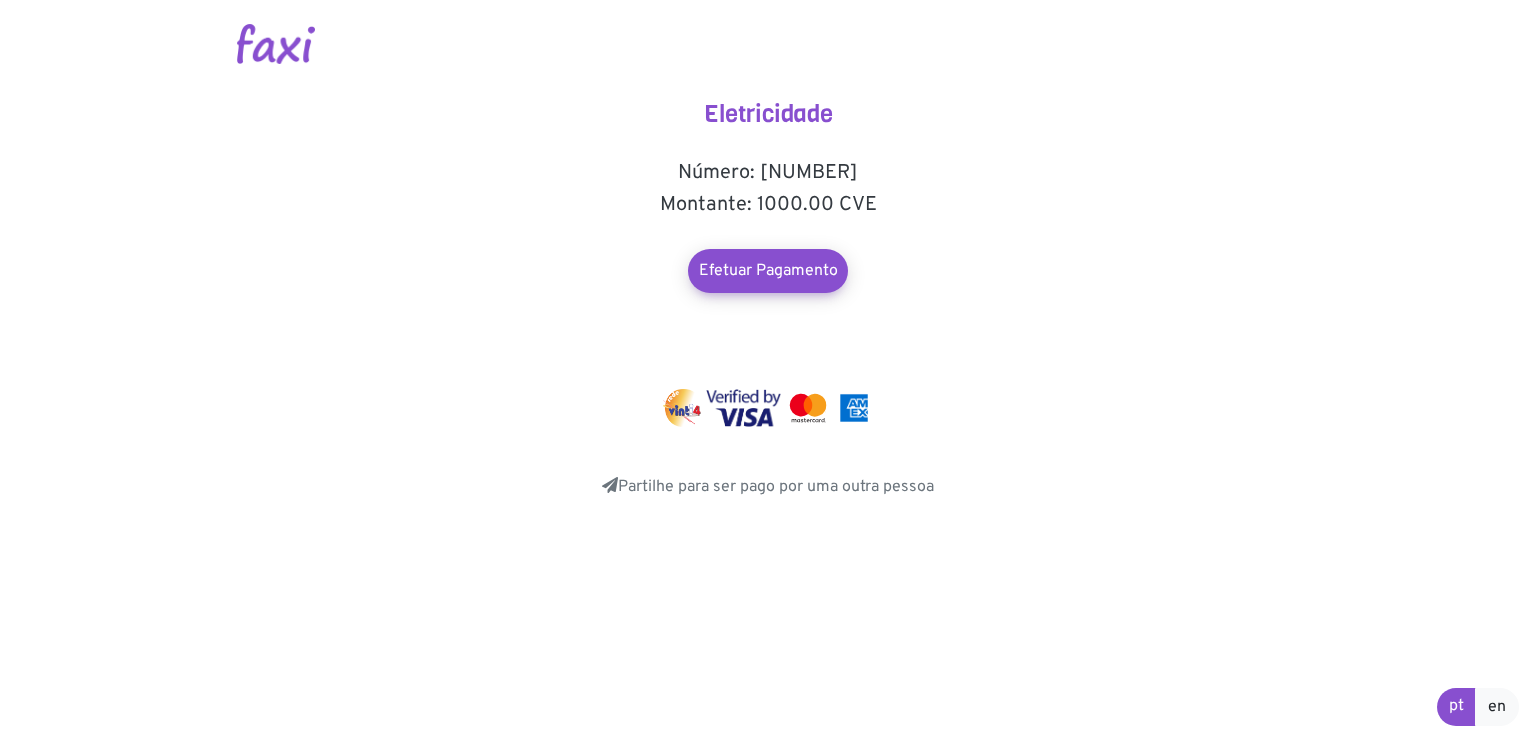scroll, scrollTop: 0, scrollLeft: 0, axis: both 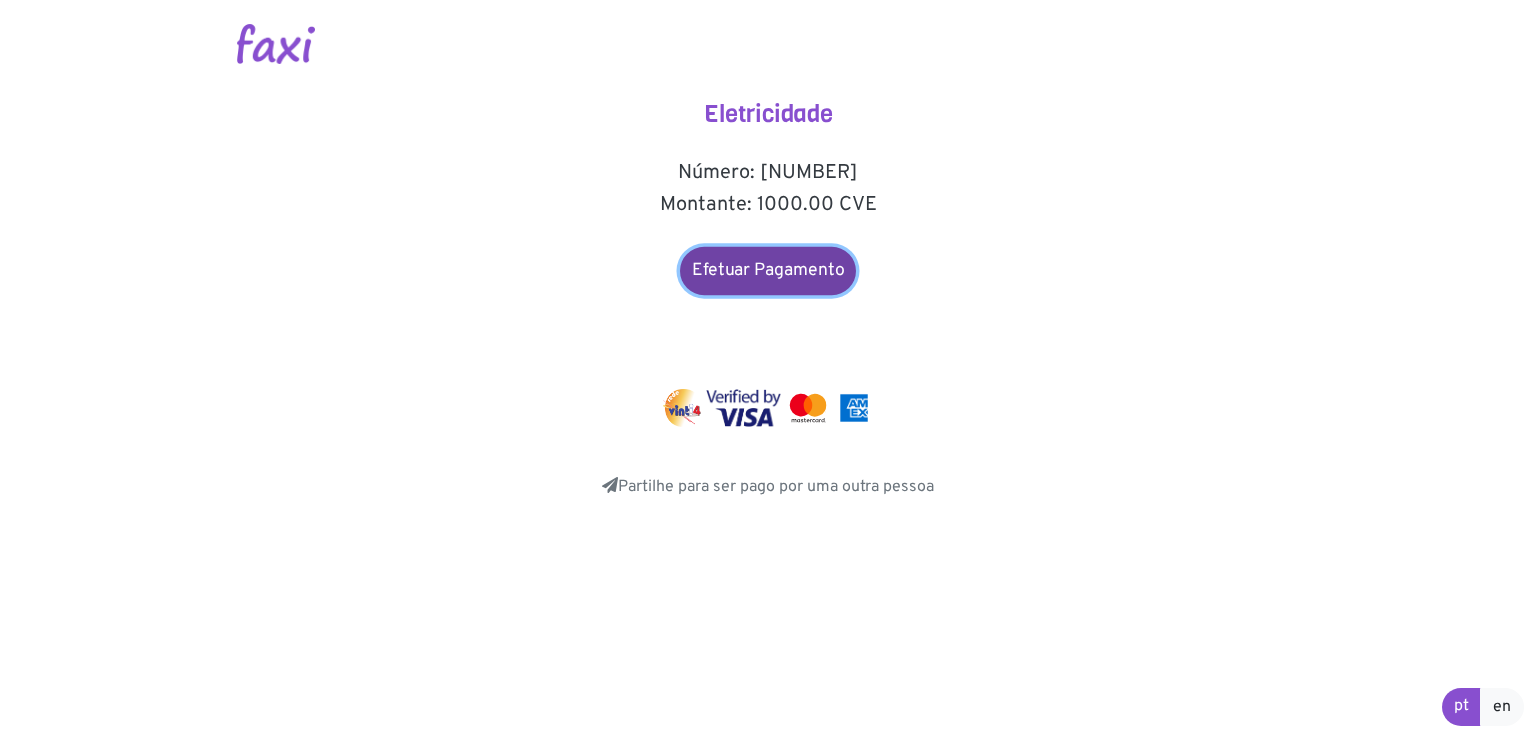 click on "Efetuar Pagamento" at bounding box center (768, 271) 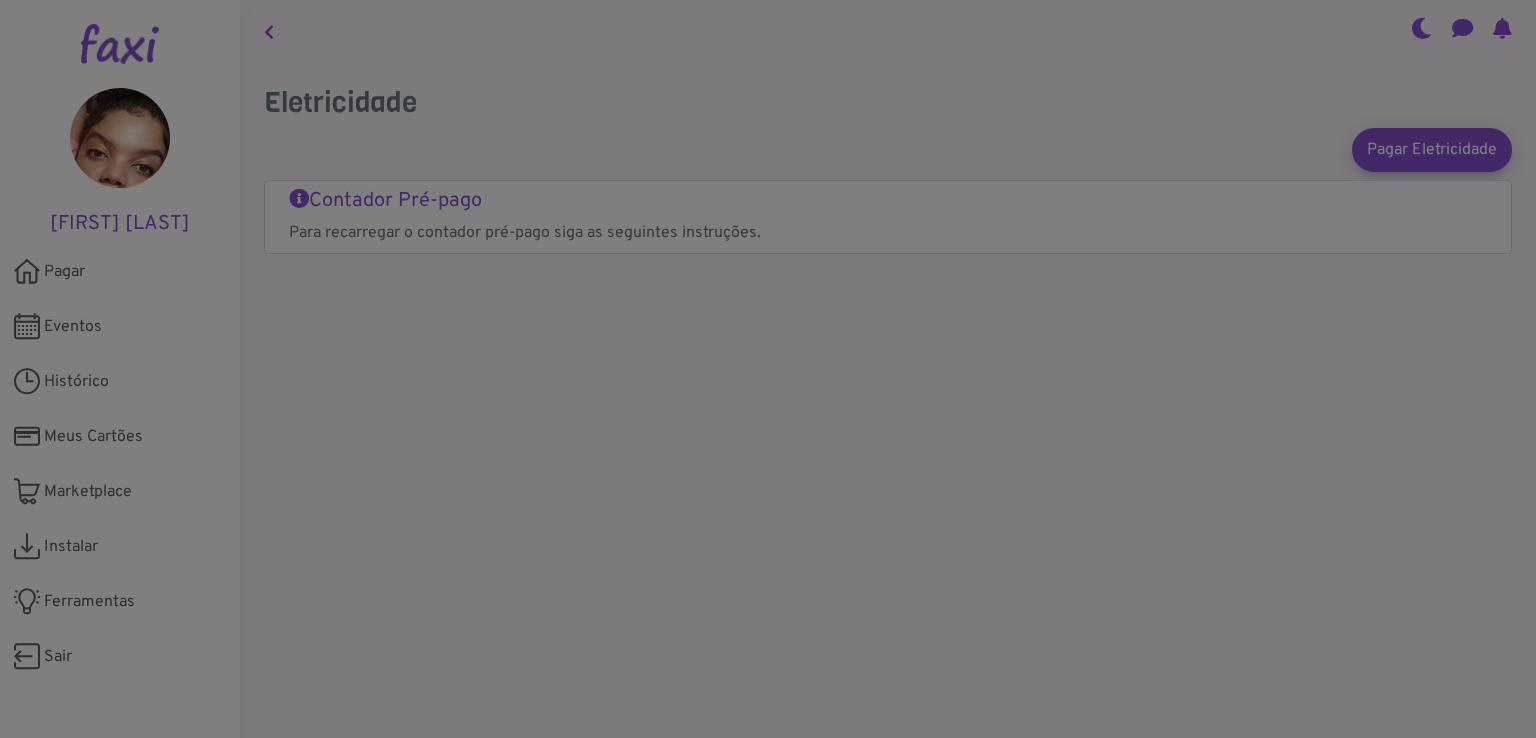 scroll, scrollTop: 0, scrollLeft: 0, axis: both 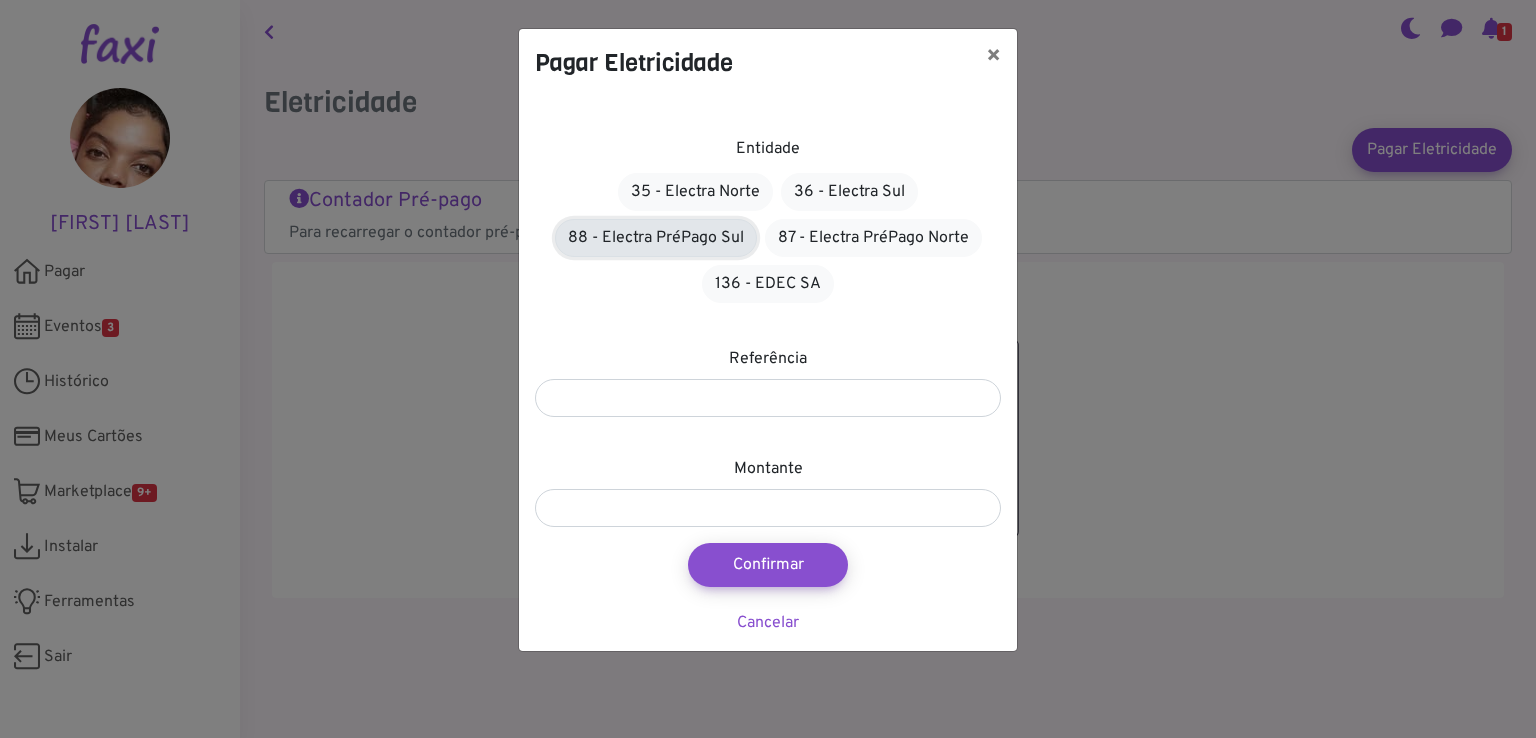 click on "88
-
Electra PréPago Sul" at bounding box center [656, 238] 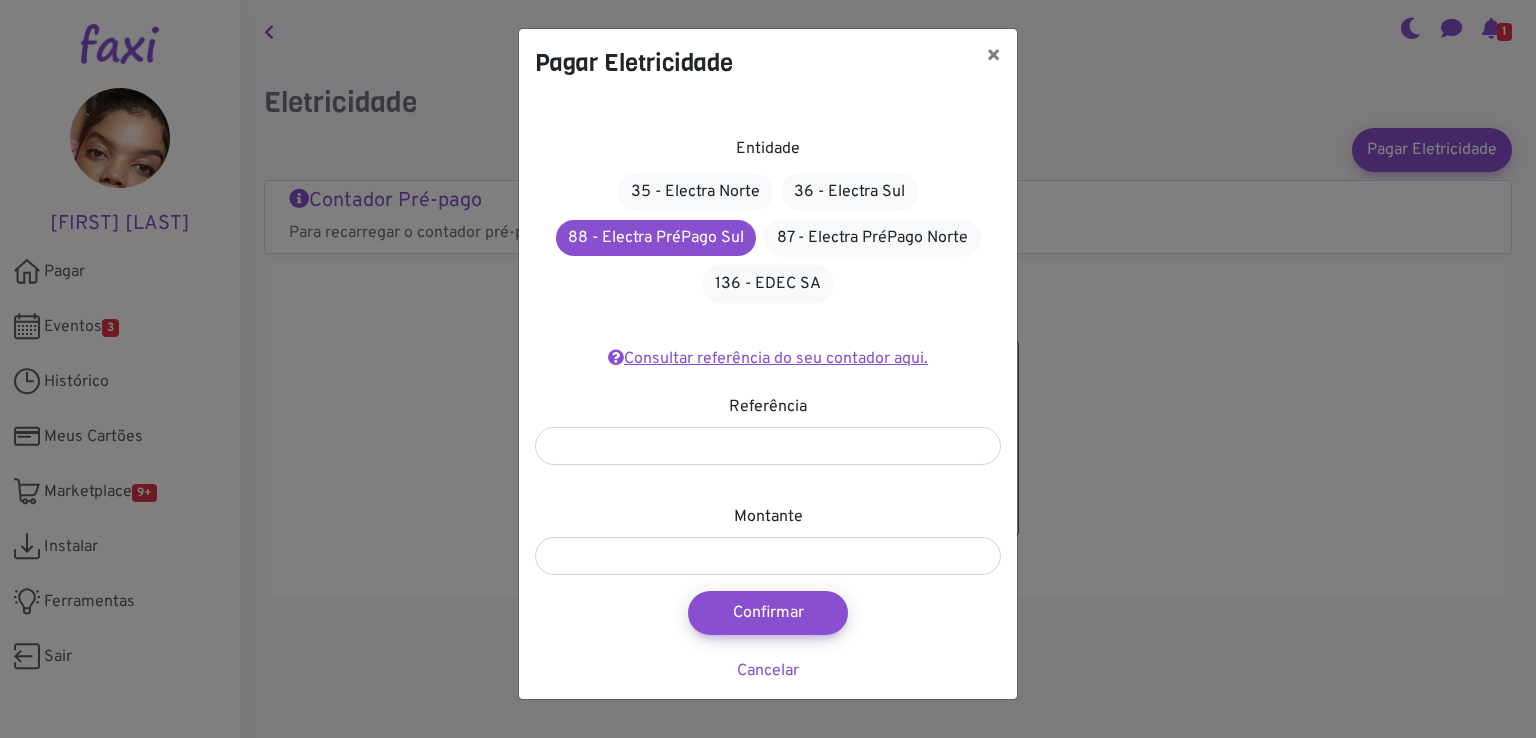 click on "Consultar referência do seu contador aqui." at bounding box center (768, 359) 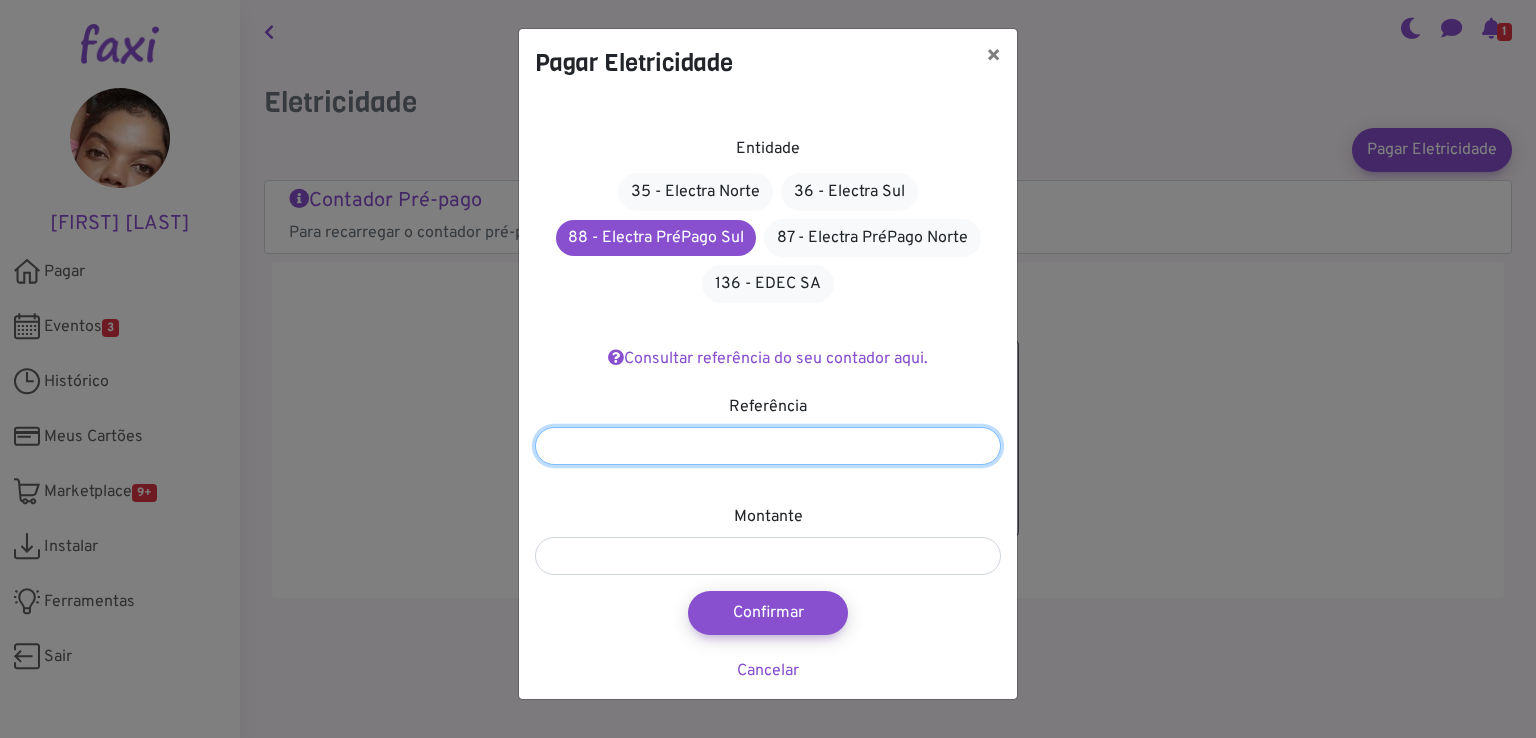 click at bounding box center [768, 446] 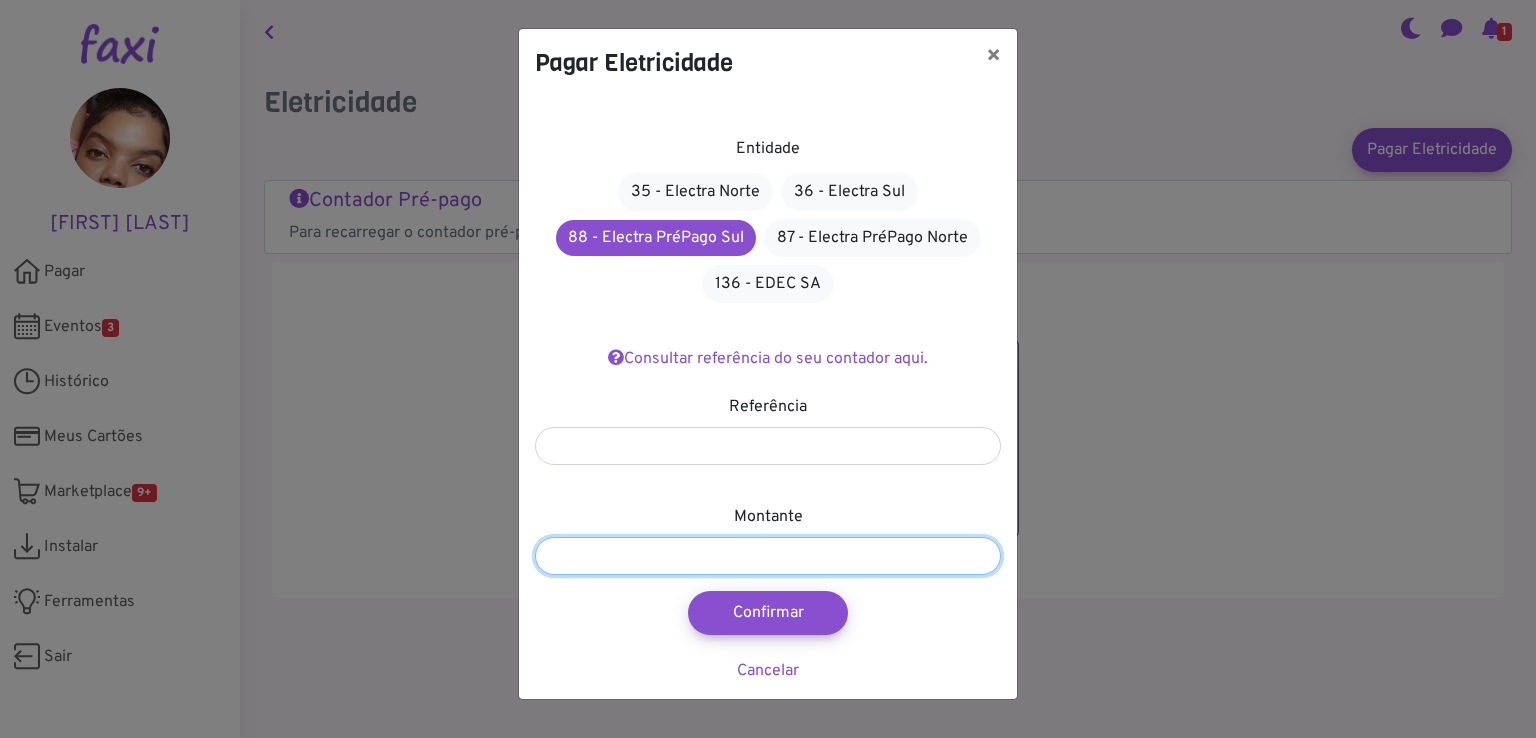 click at bounding box center (768, 556) 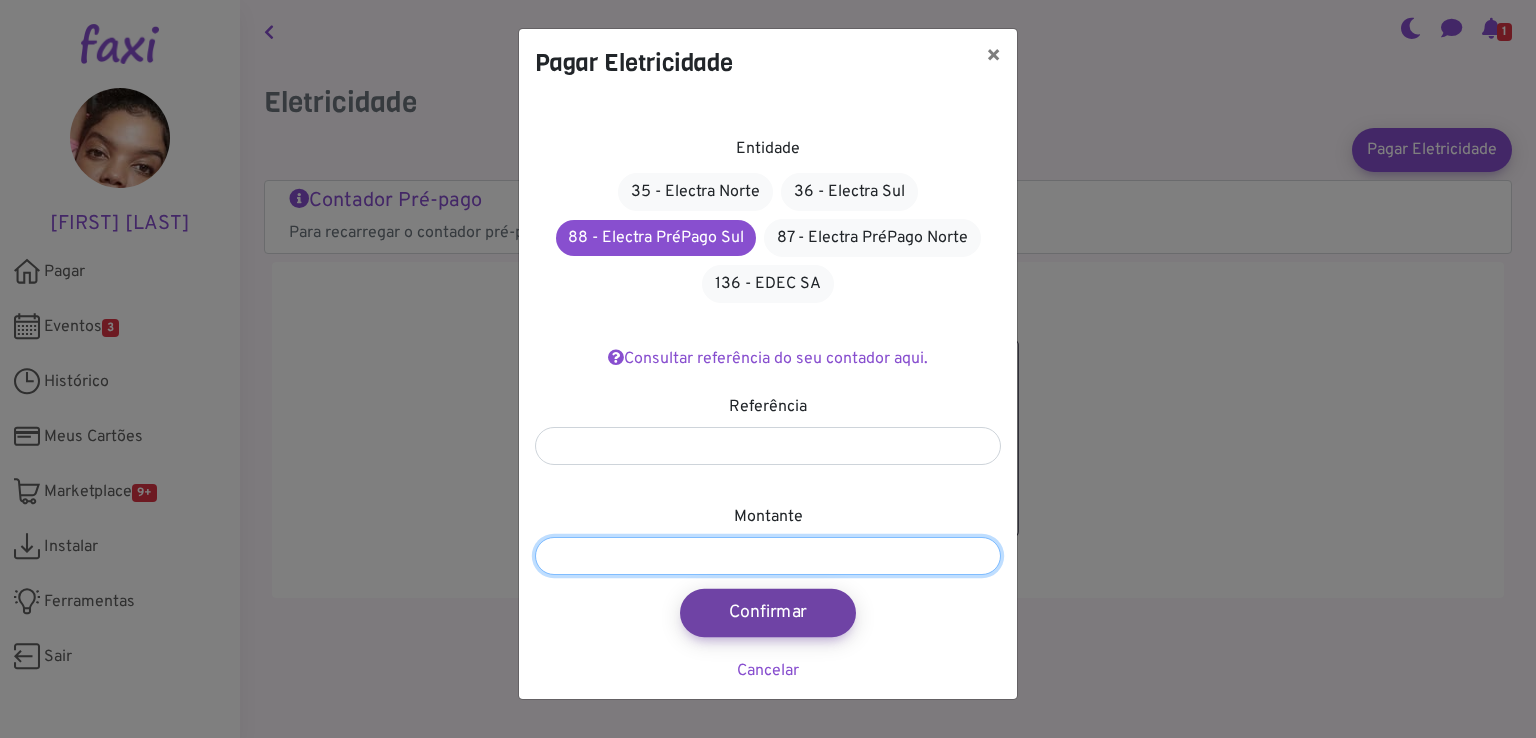 type on "****" 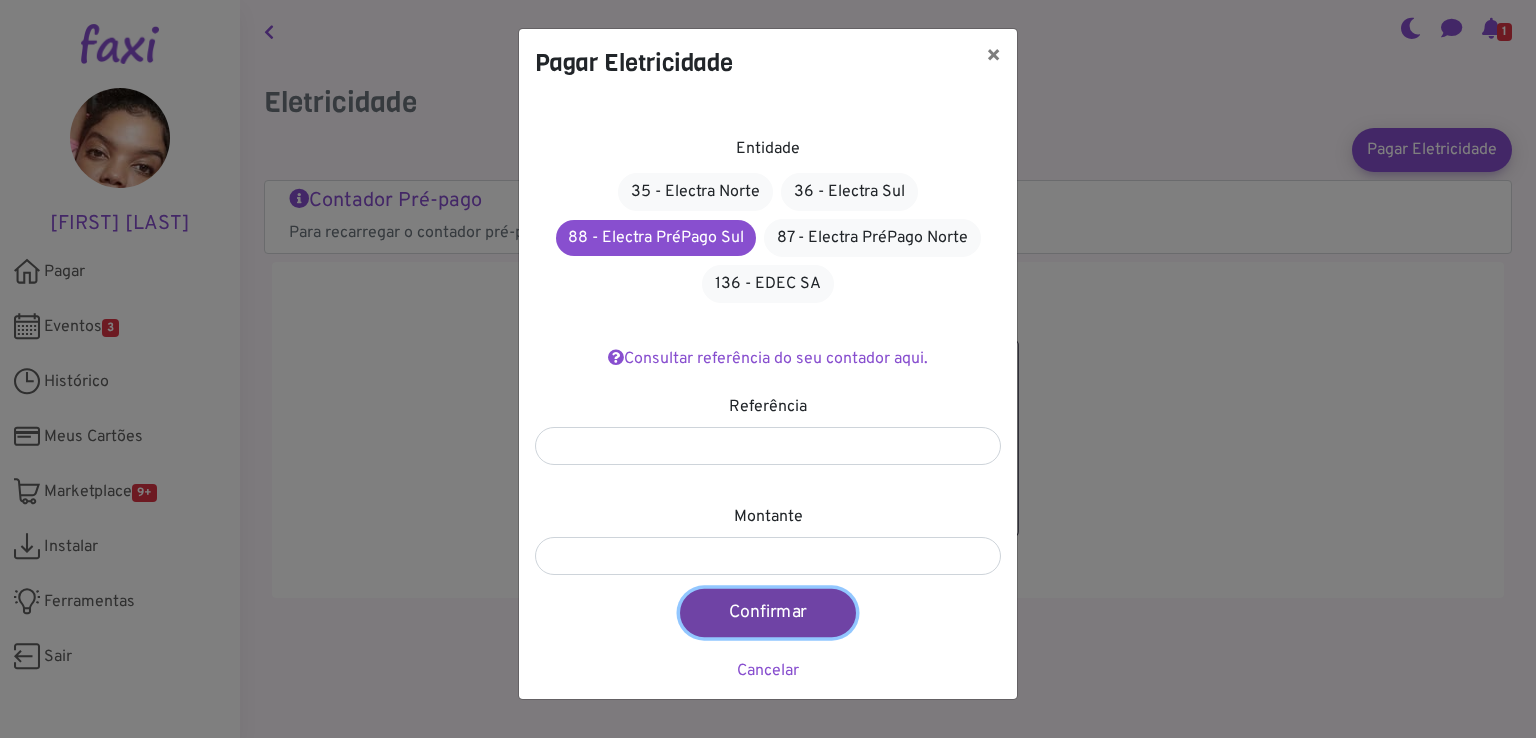 click on "Confirmar" at bounding box center (768, 613) 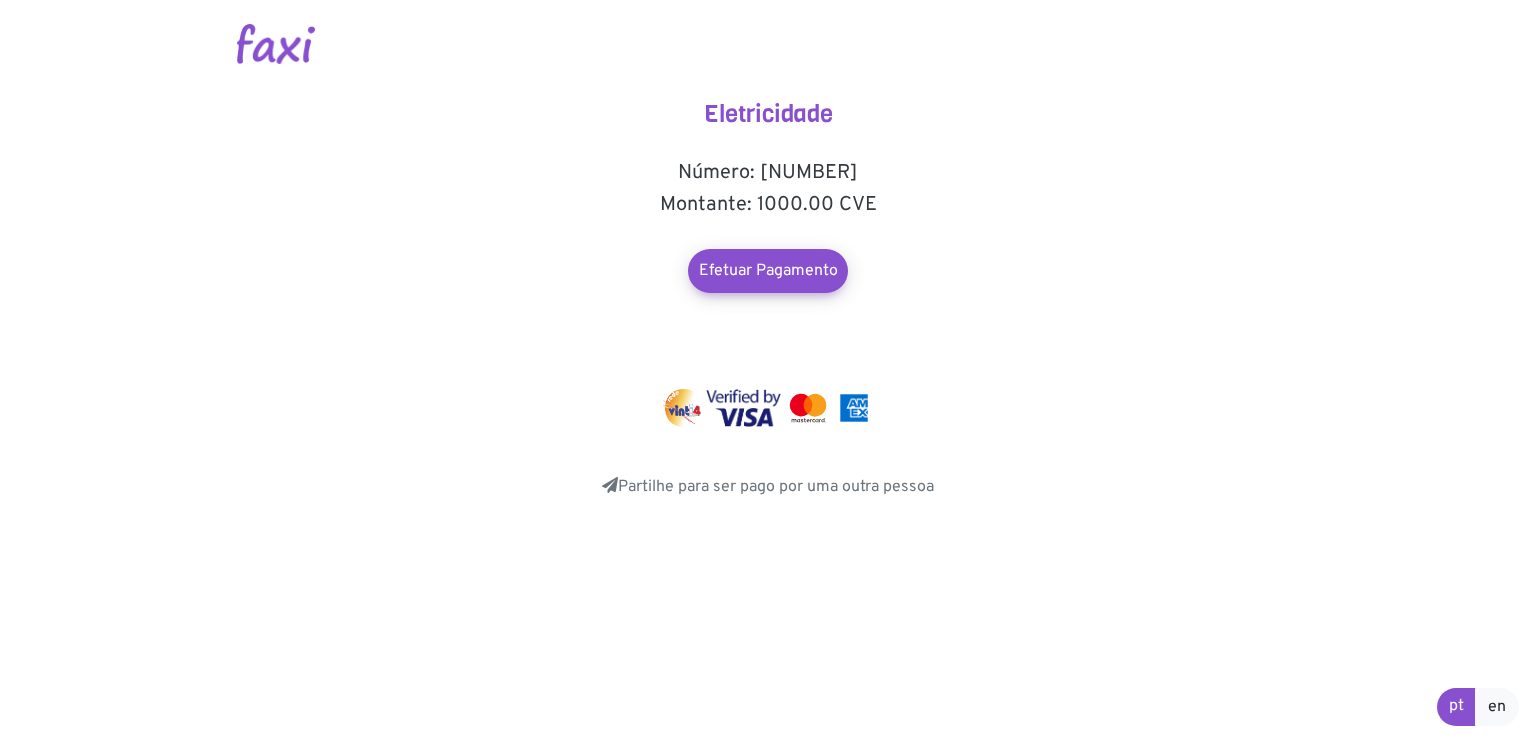 scroll, scrollTop: 0, scrollLeft: 0, axis: both 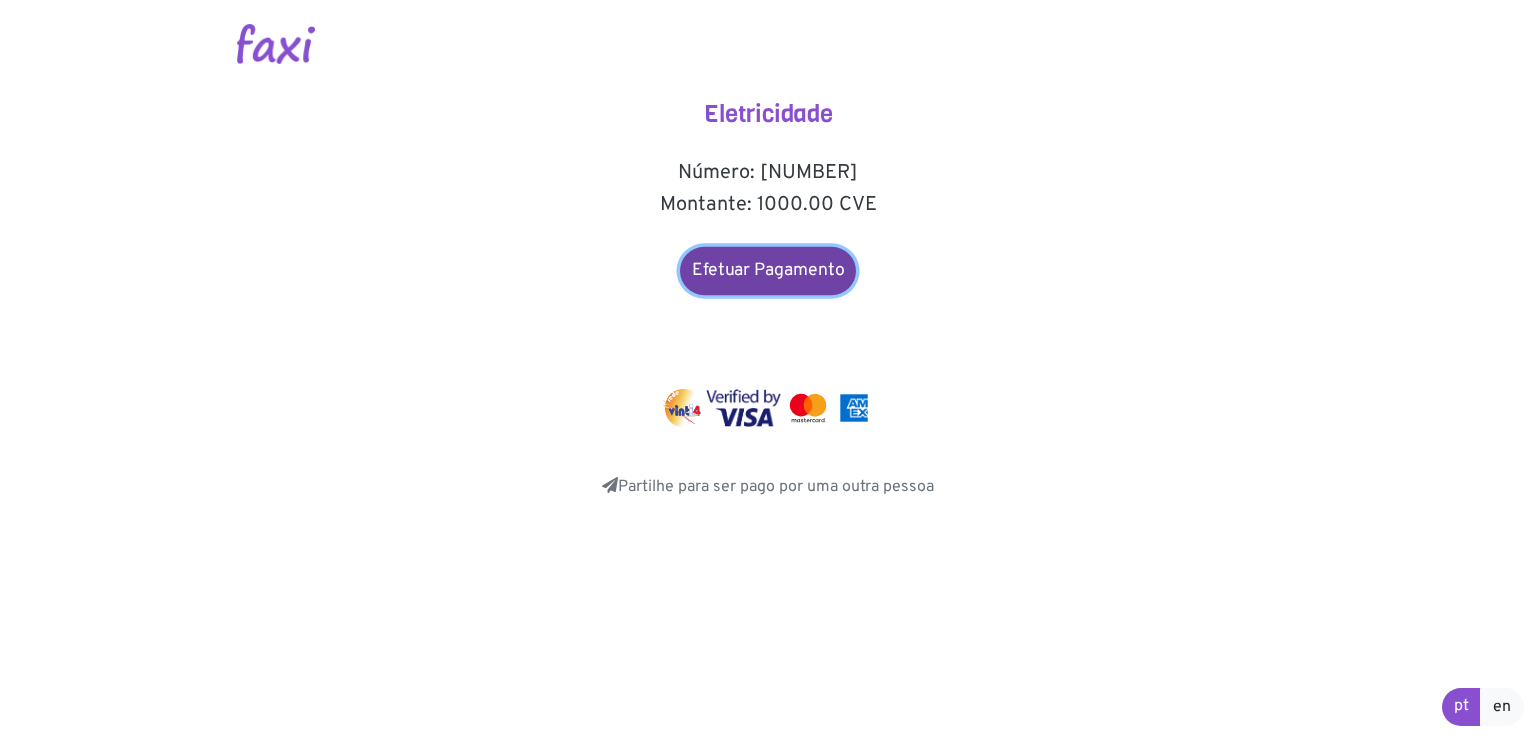 click on "Efetuar Pagamento" at bounding box center [768, 271] 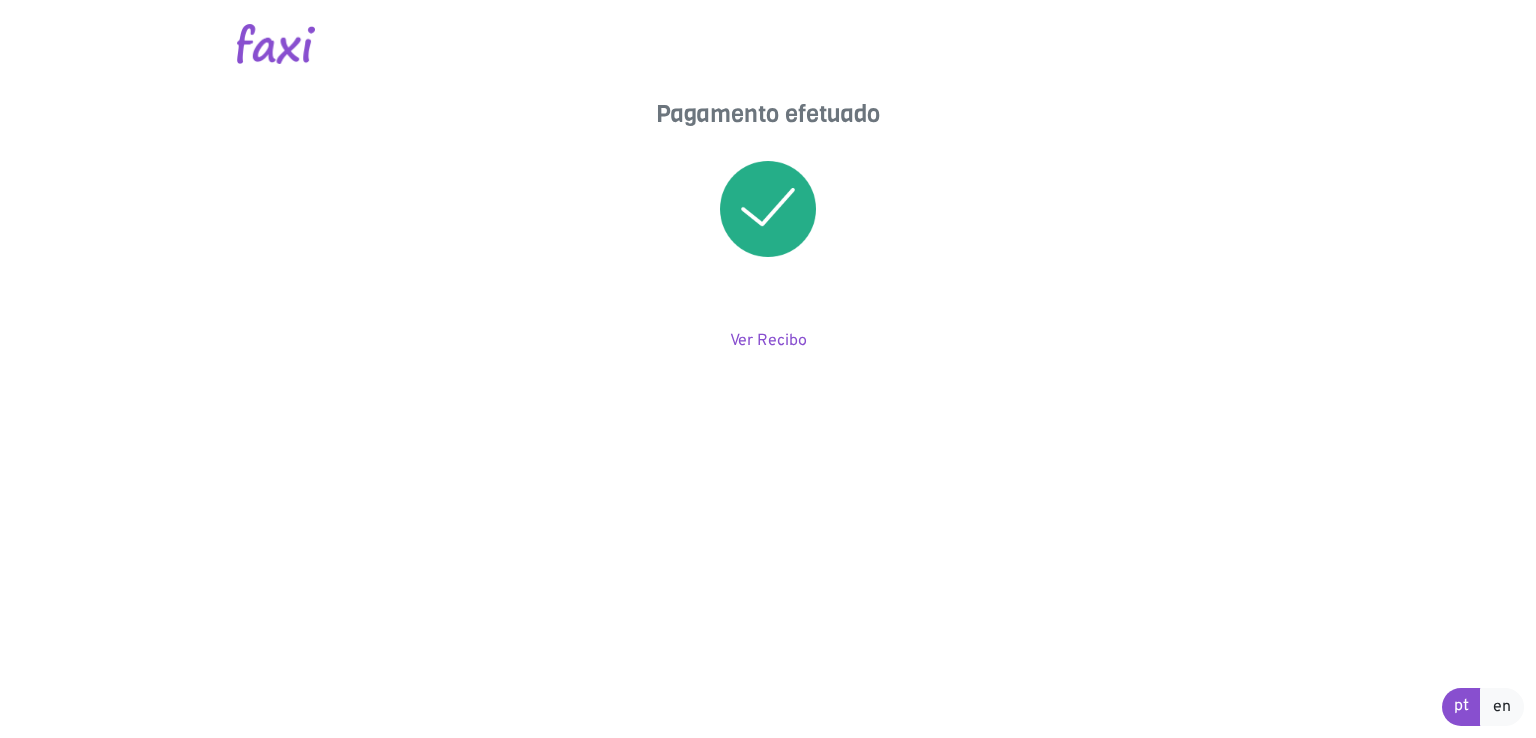 scroll, scrollTop: 0, scrollLeft: 0, axis: both 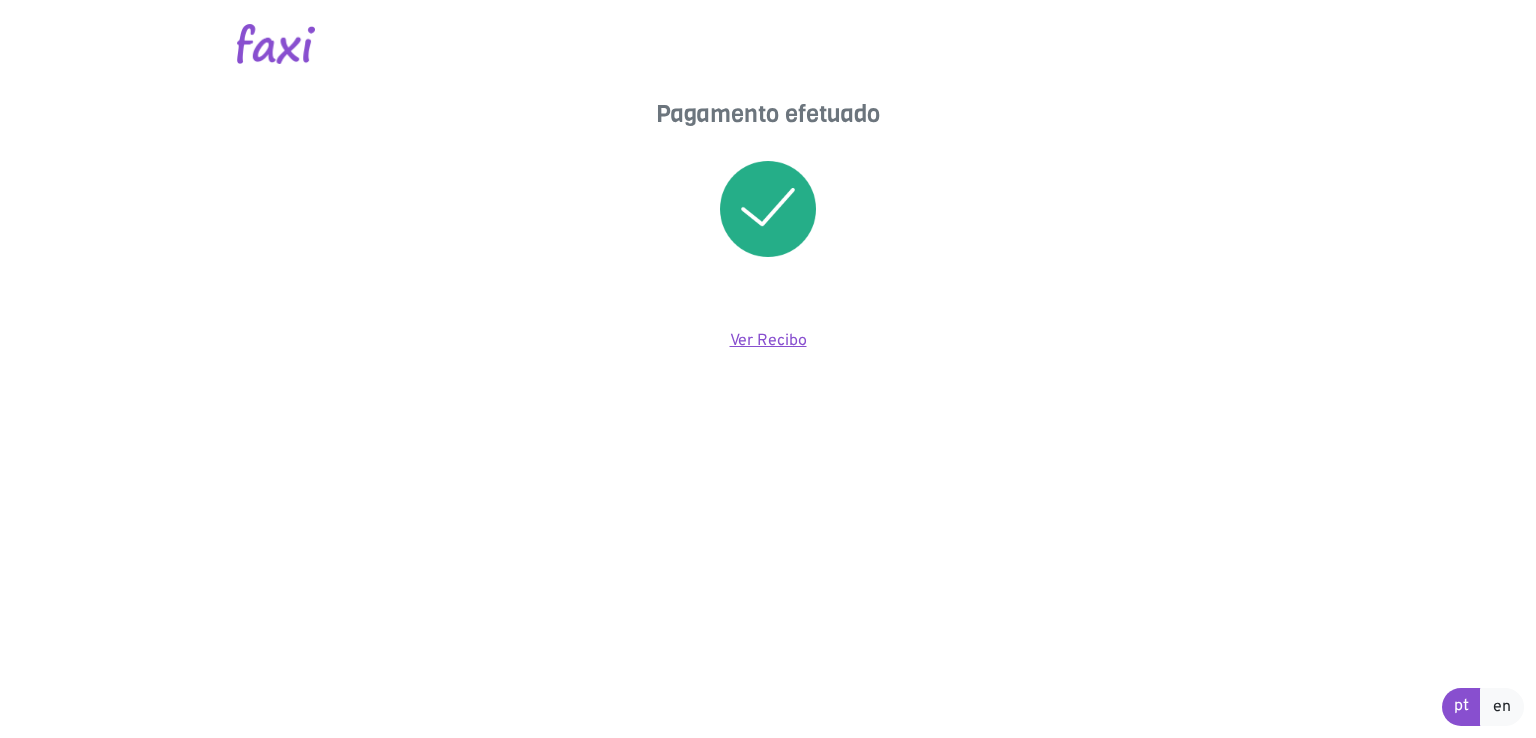 click on "Ver Recibo" at bounding box center [768, 341] 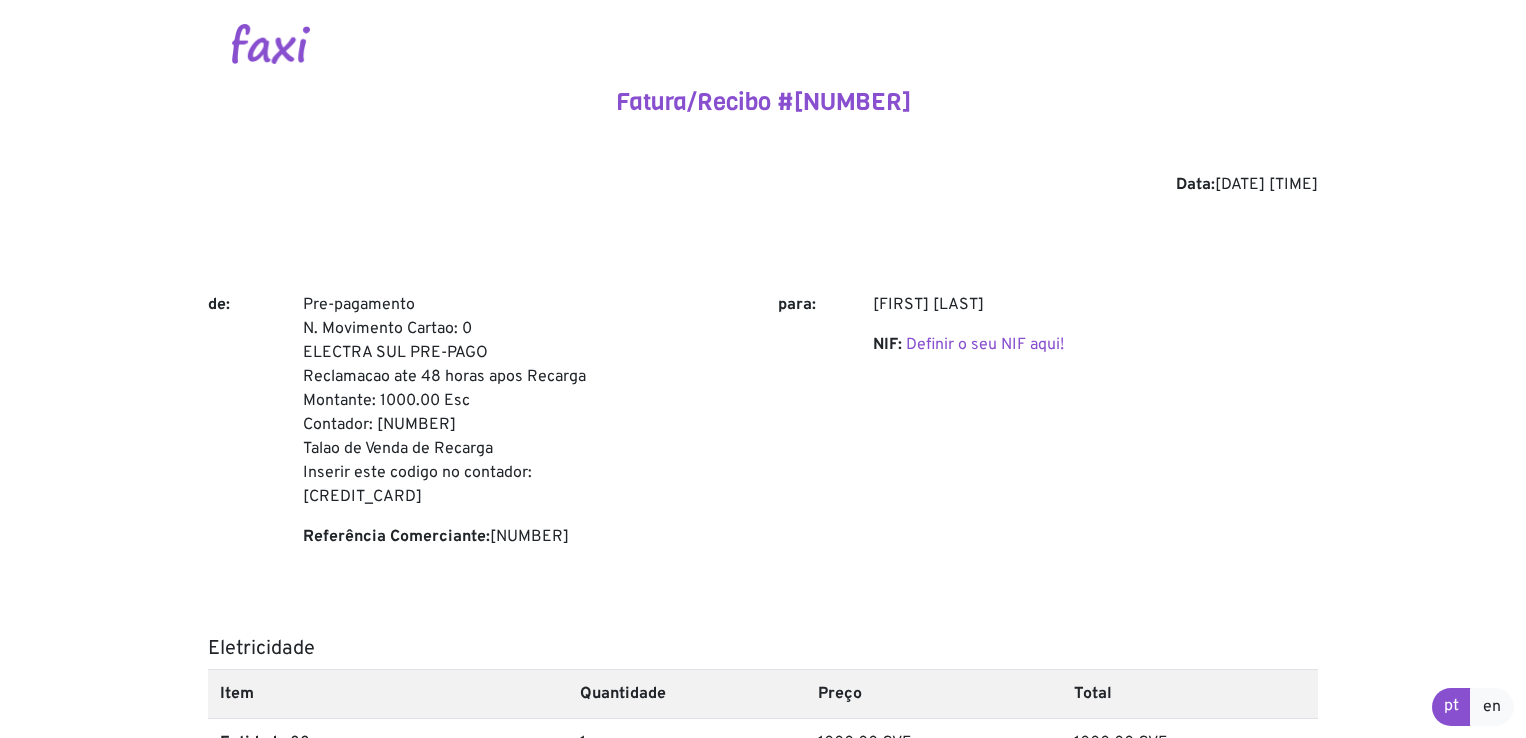 scroll, scrollTop: 0, scrollLeft: 0, axis: both 